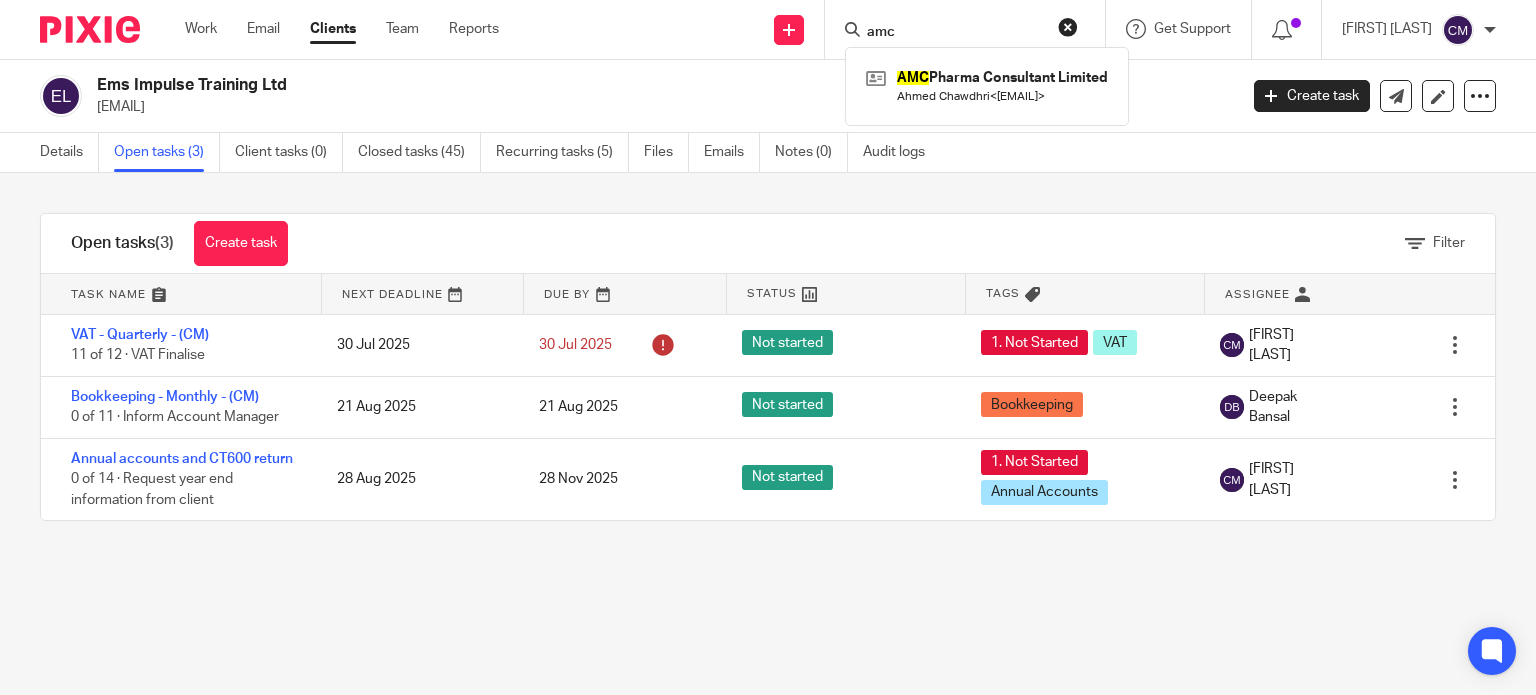 scroll, scrollTop: 0, scrollLeft: 0, axis: both 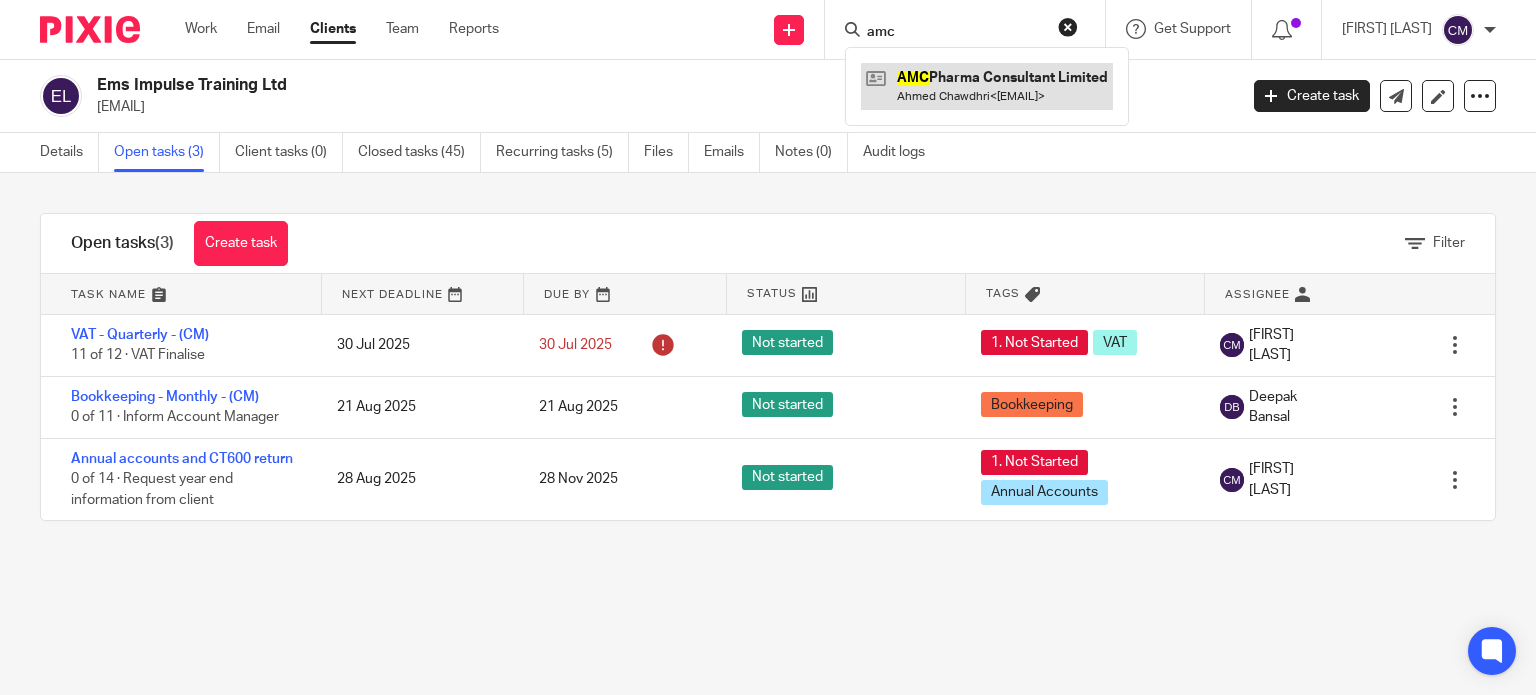 click at bounding box center [987, 86] 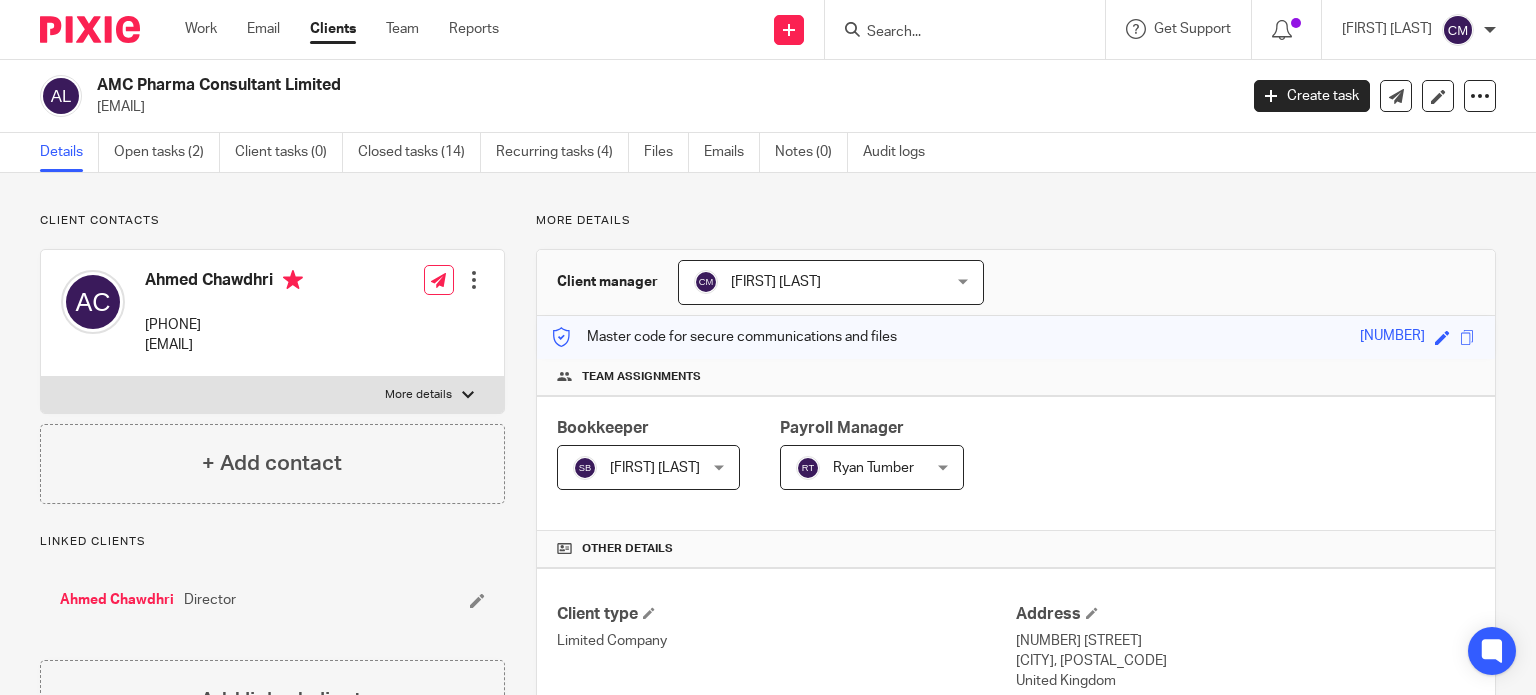 scroll, scrollTop: 0, scrollLeft: 0, axis: both 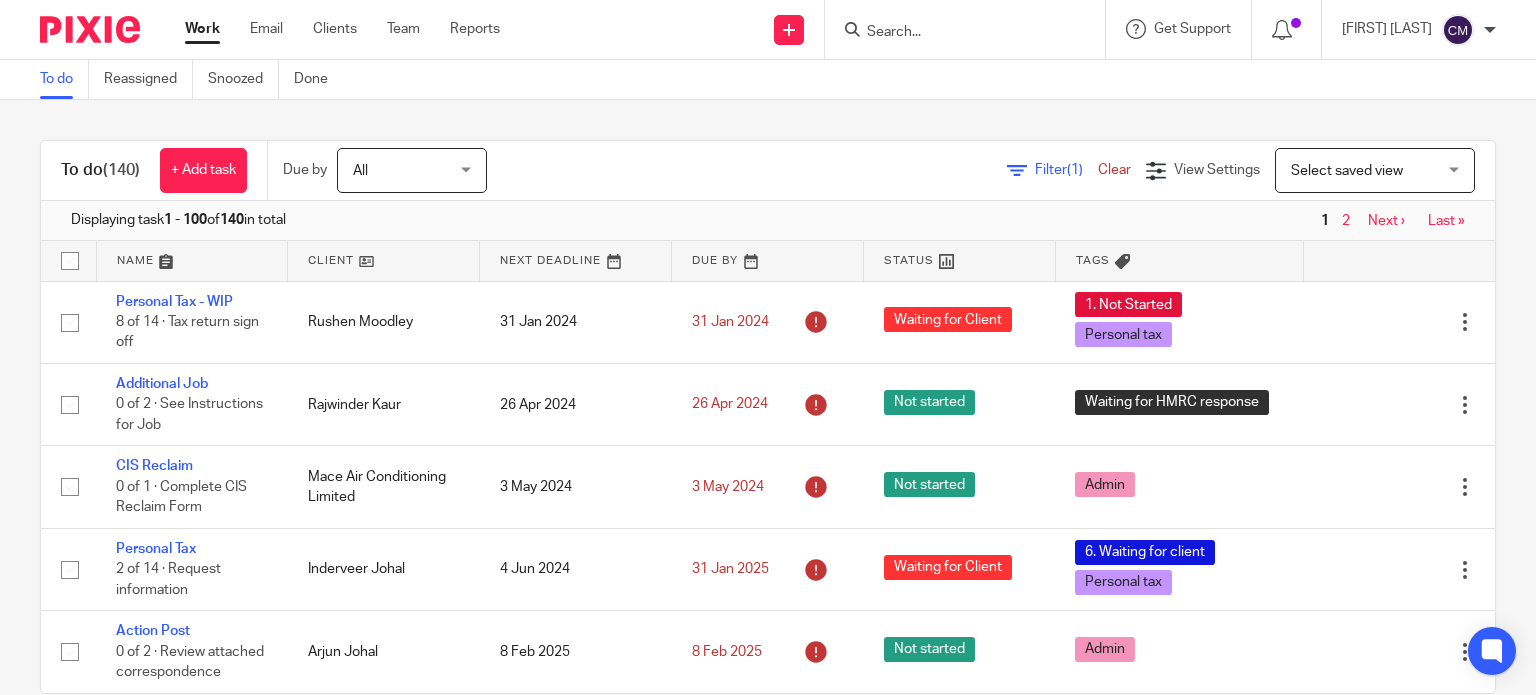 click at bounding box center (955, 33) 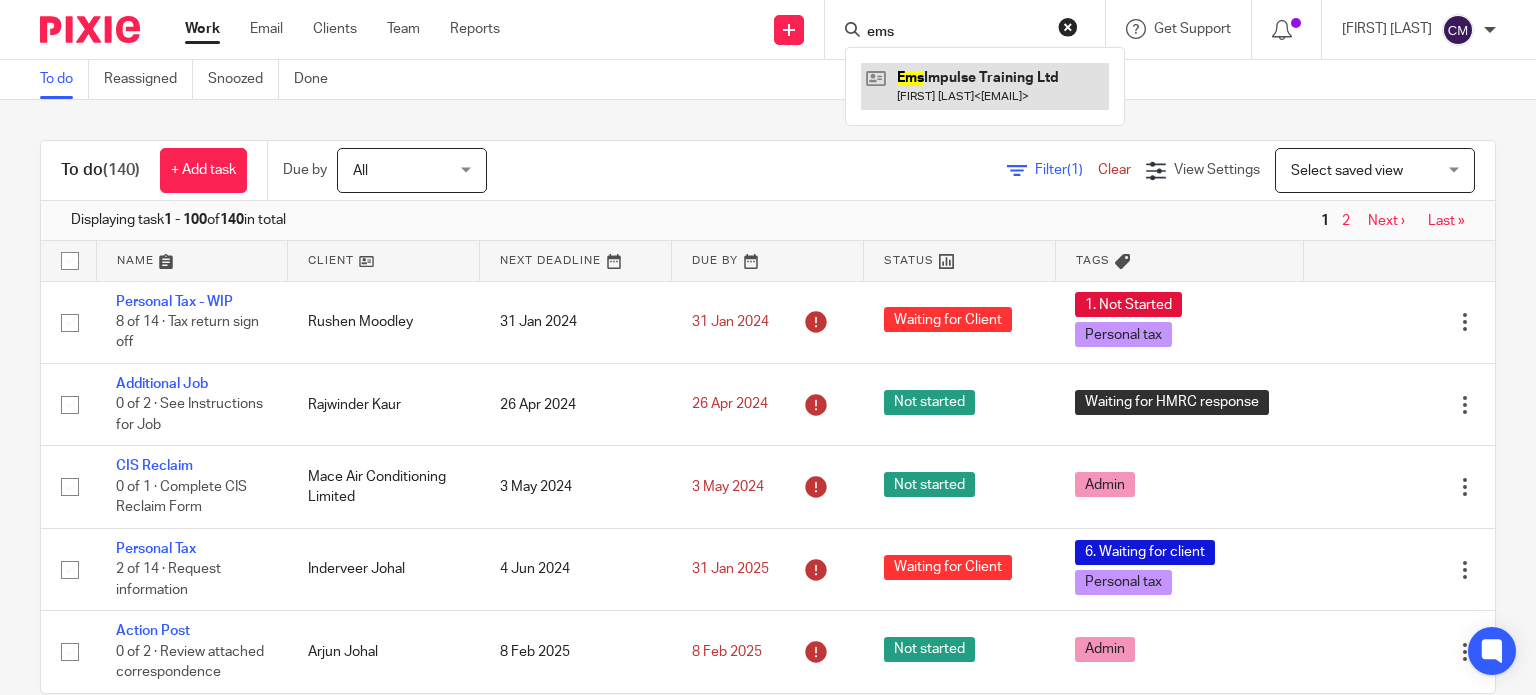 type on "ems" 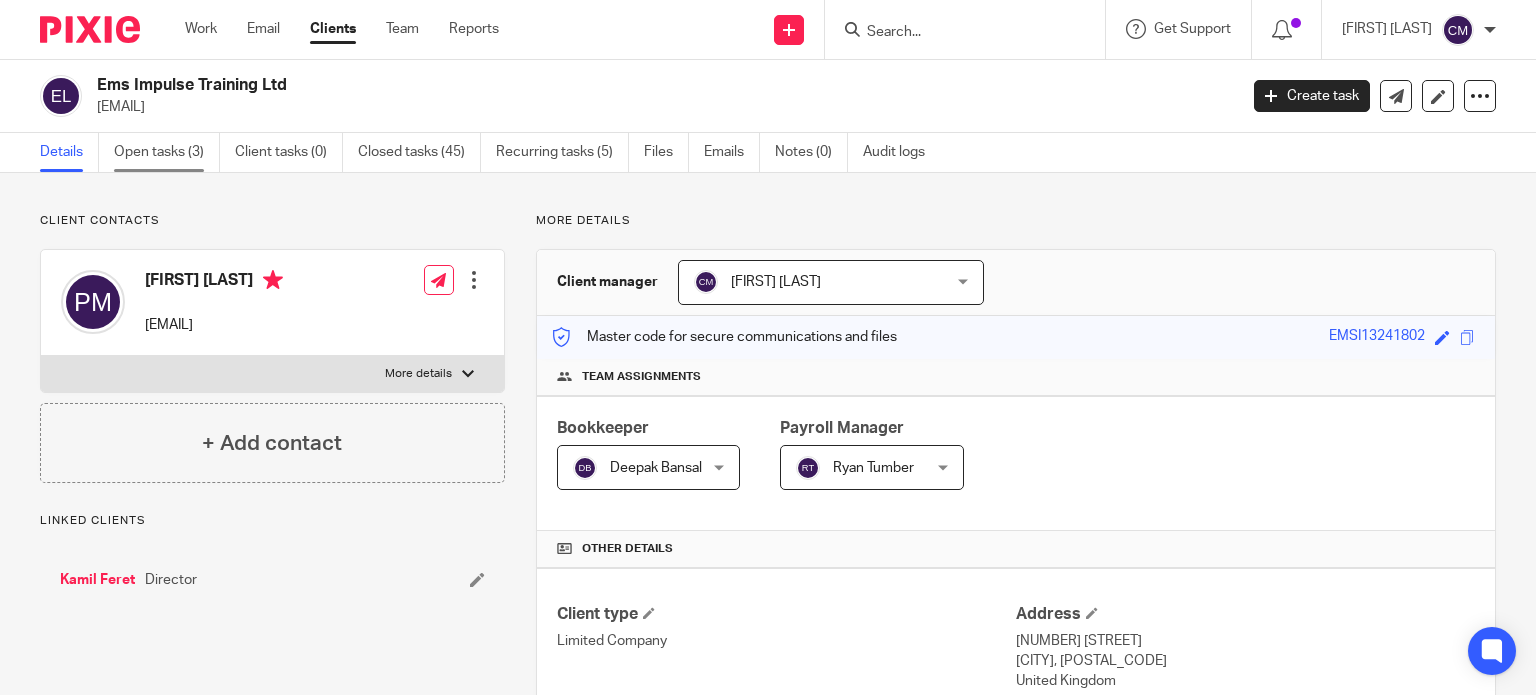 scroll, scrollTop: 0, scrollLeft: 0, axis: both 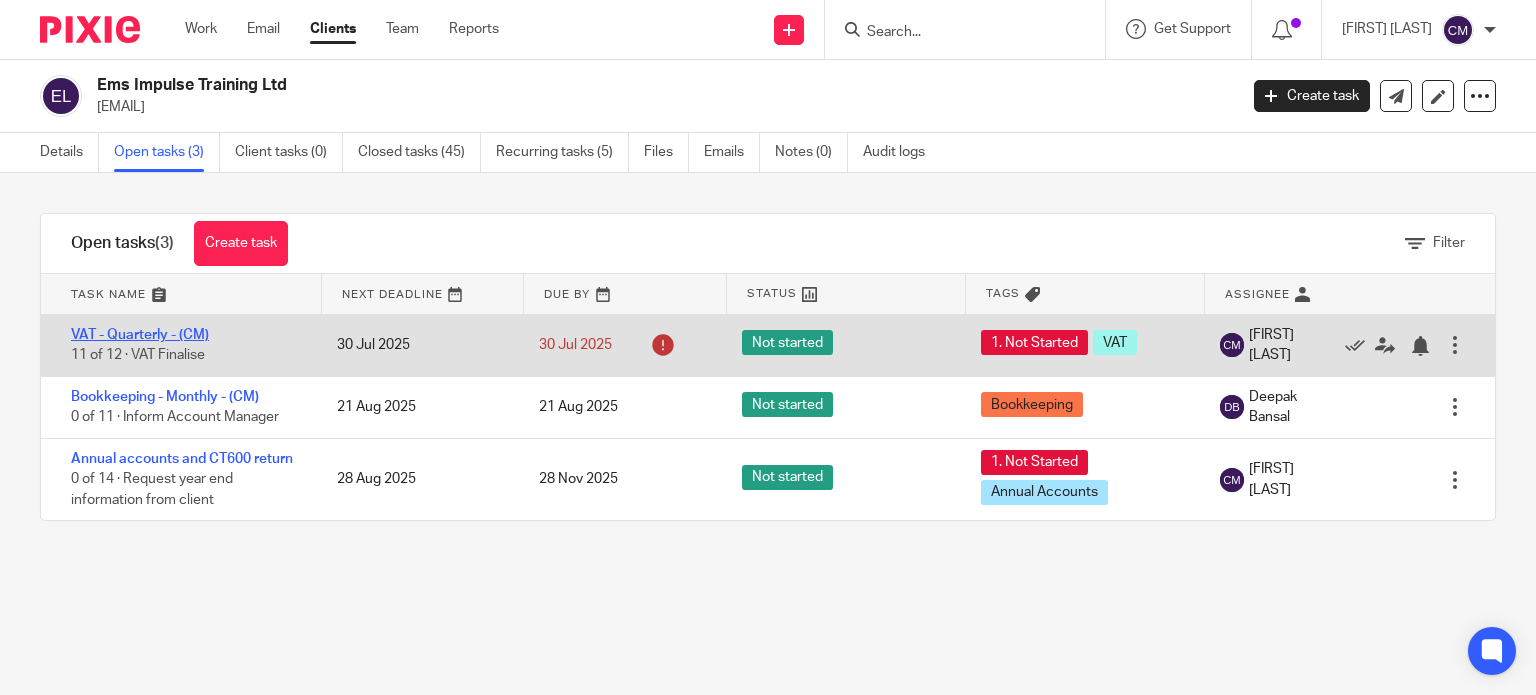 click on "VAT - Quarterly - (CM)" at bounding box center (140, 335) 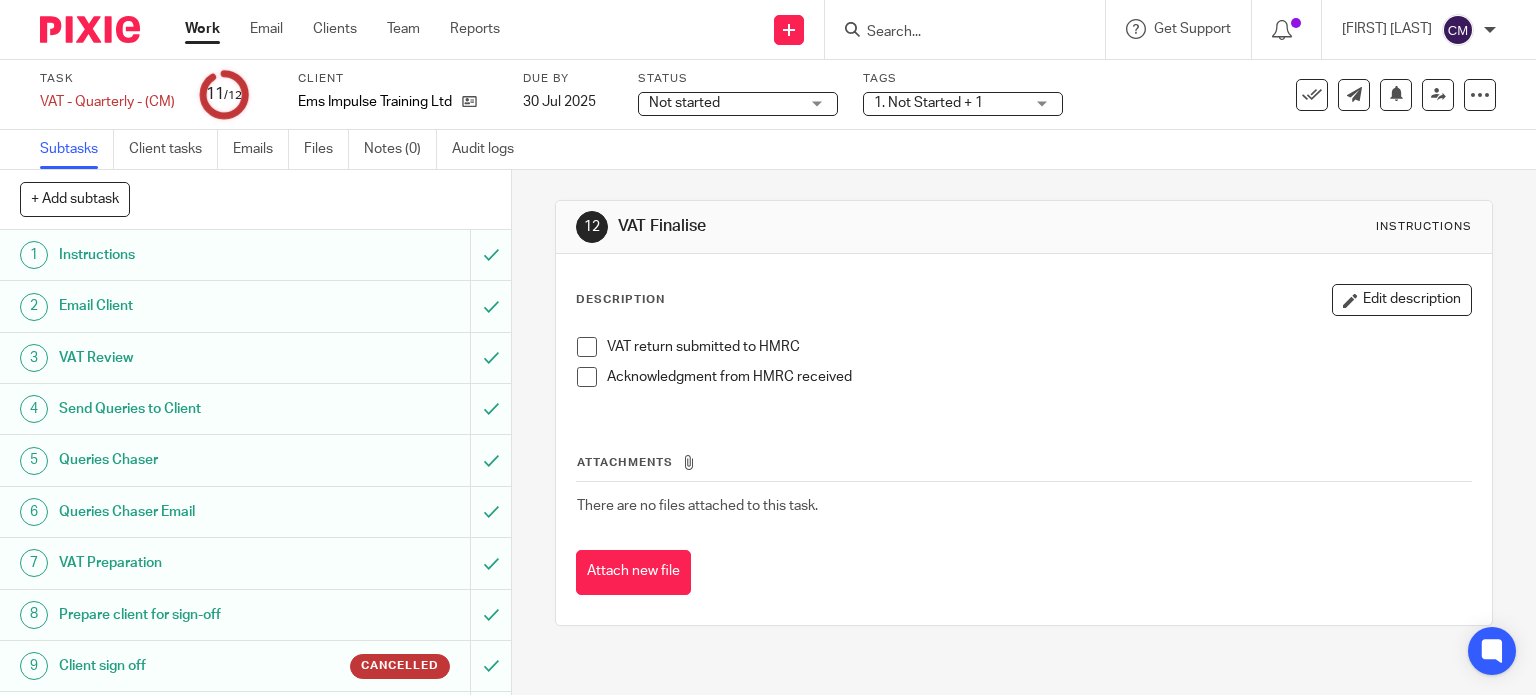 scroll, scrollTop: 0, scrollLeft: 0, axis: both 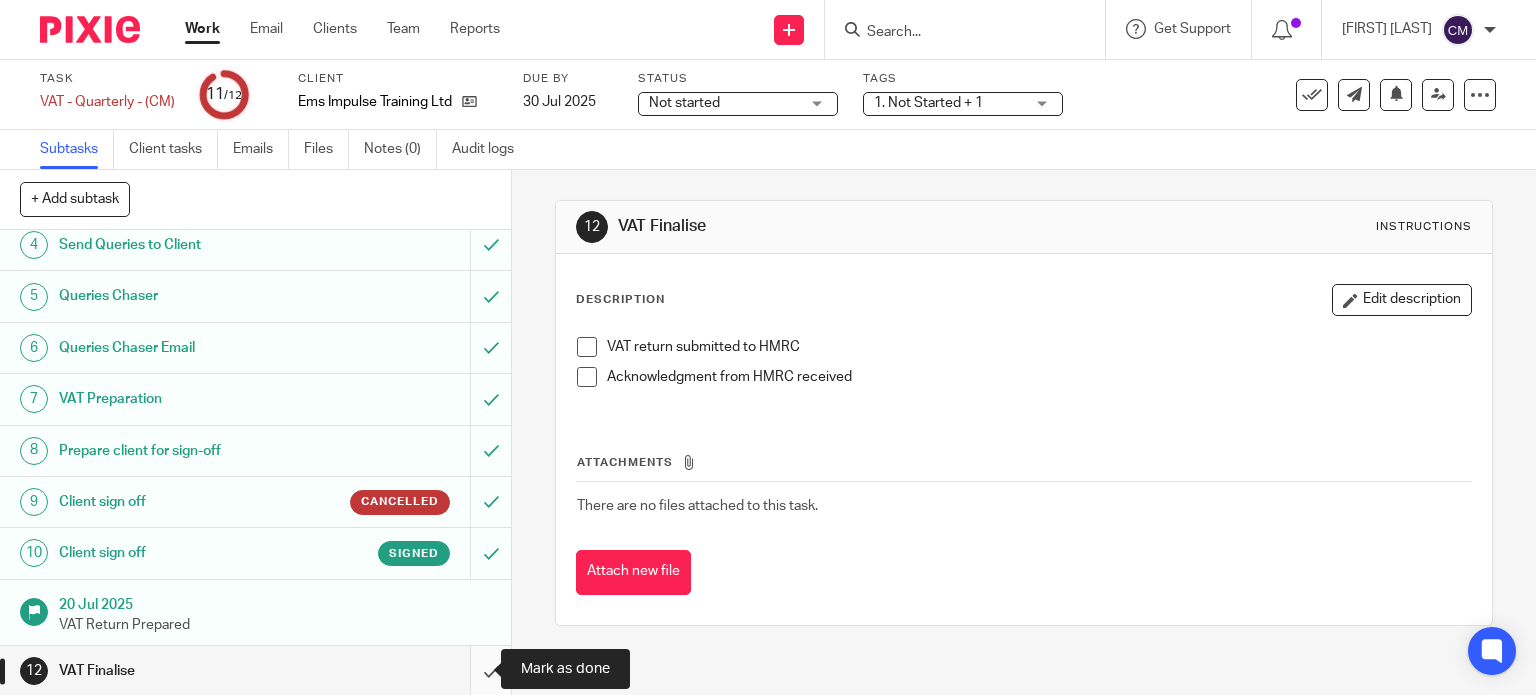 click at bounding box center (255, 671) 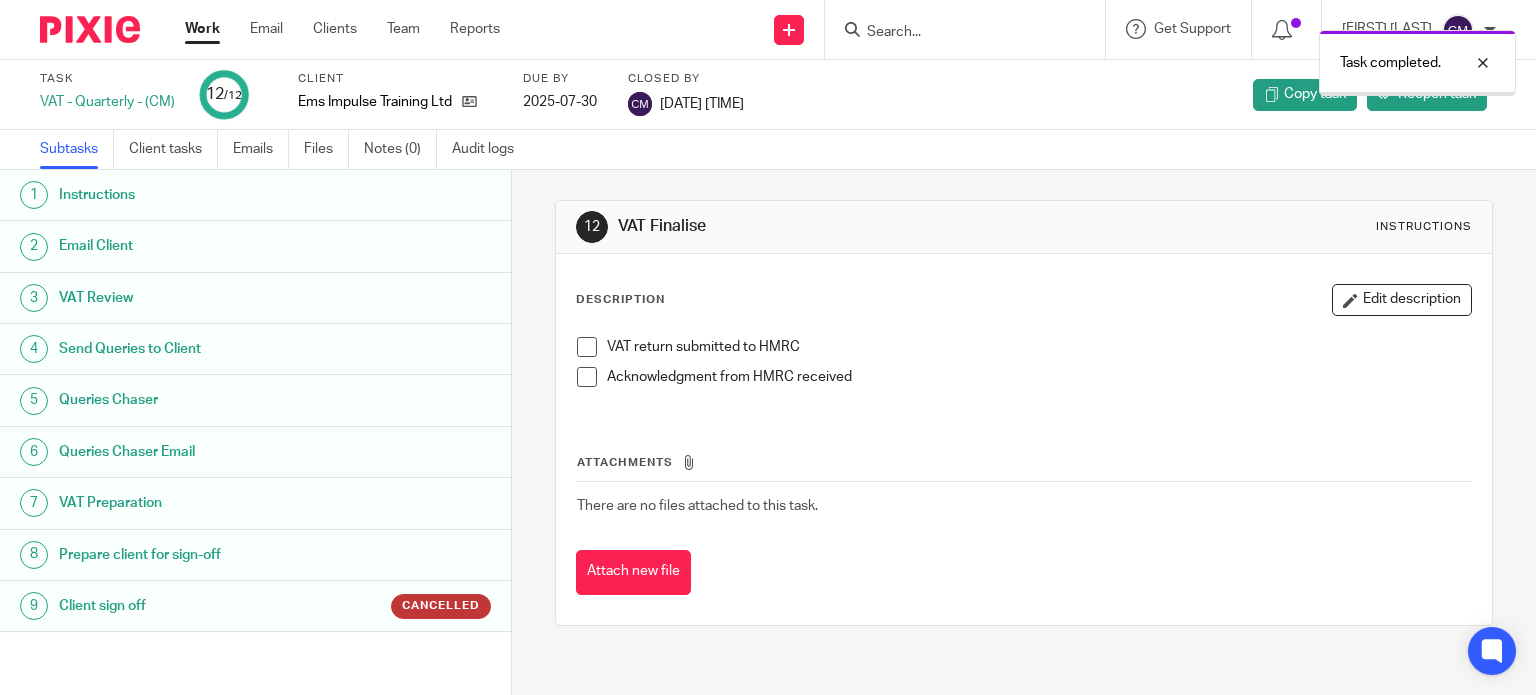 scroll, scrollTop: 0, scrollLeft: 0, axis: both 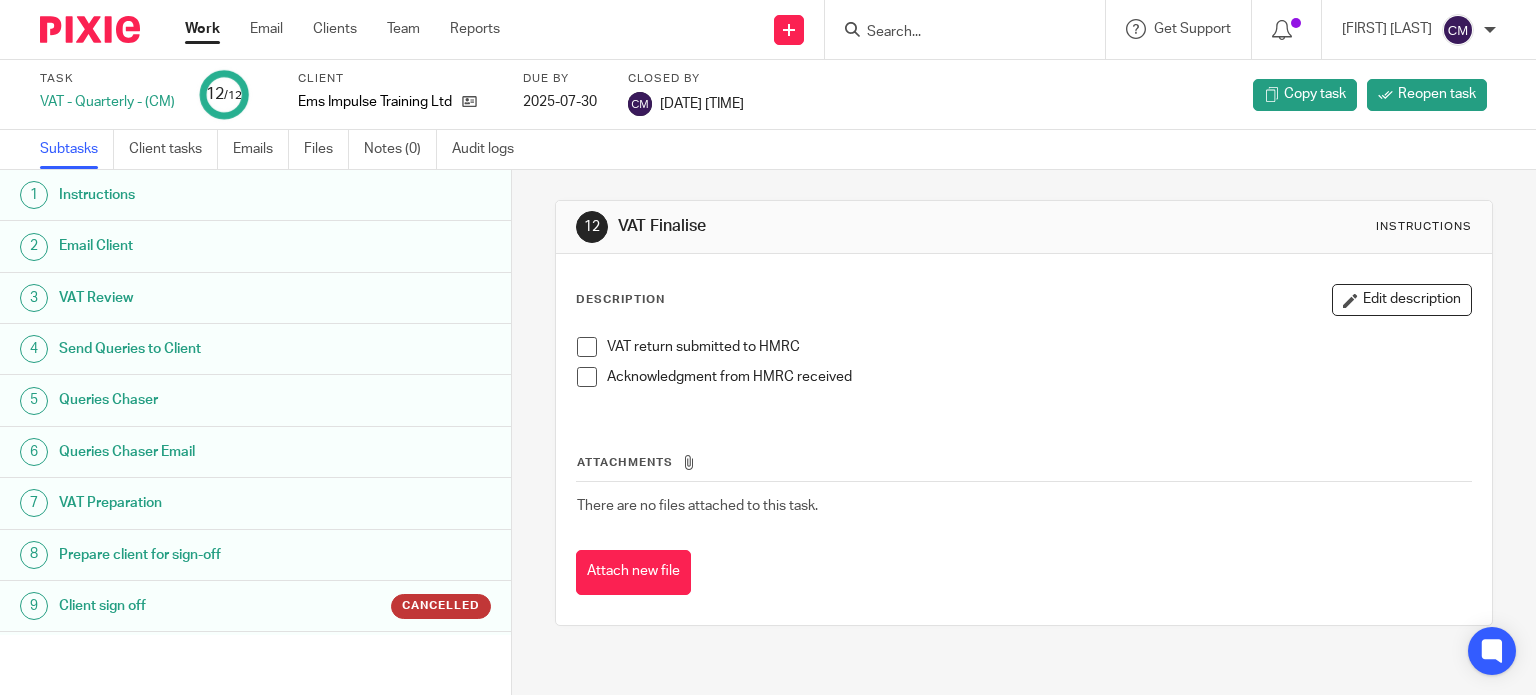 click at bounding box center [955, 33] 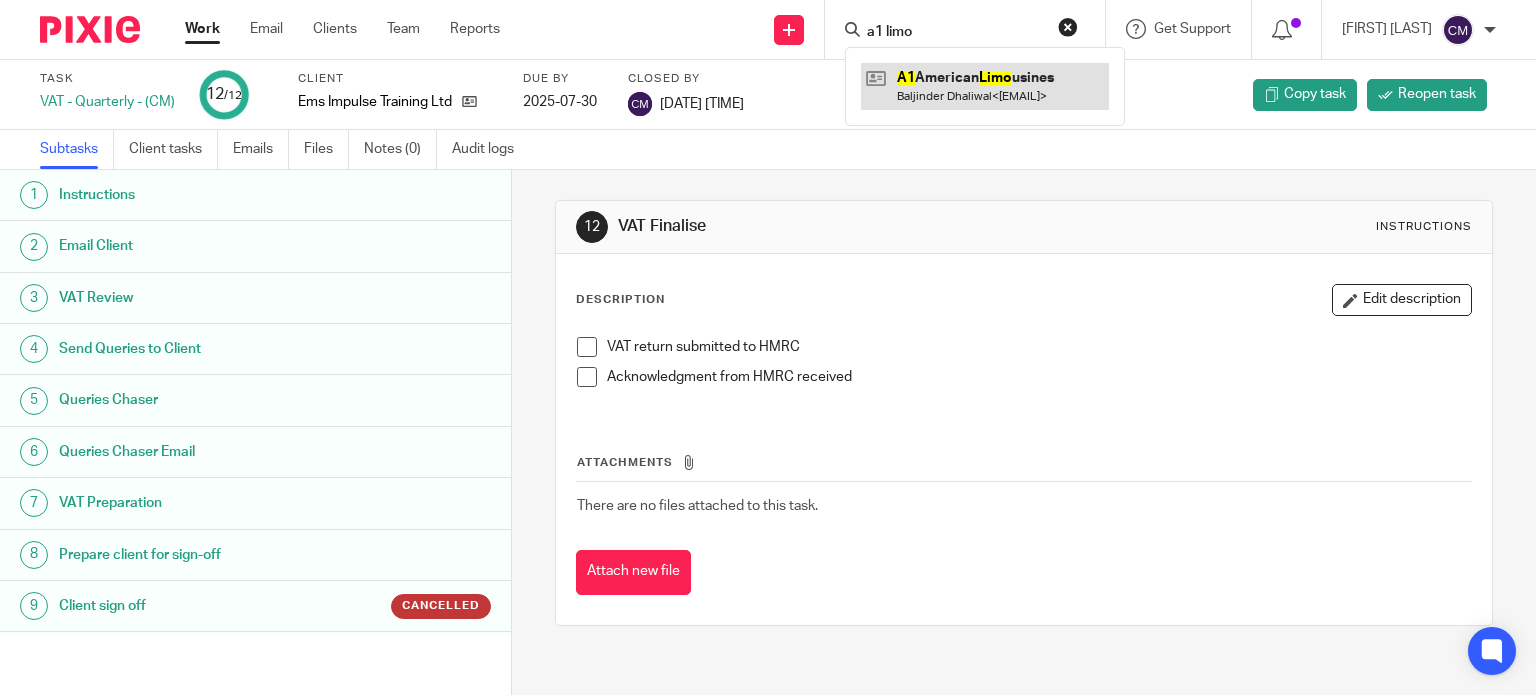type on "a1 limo" 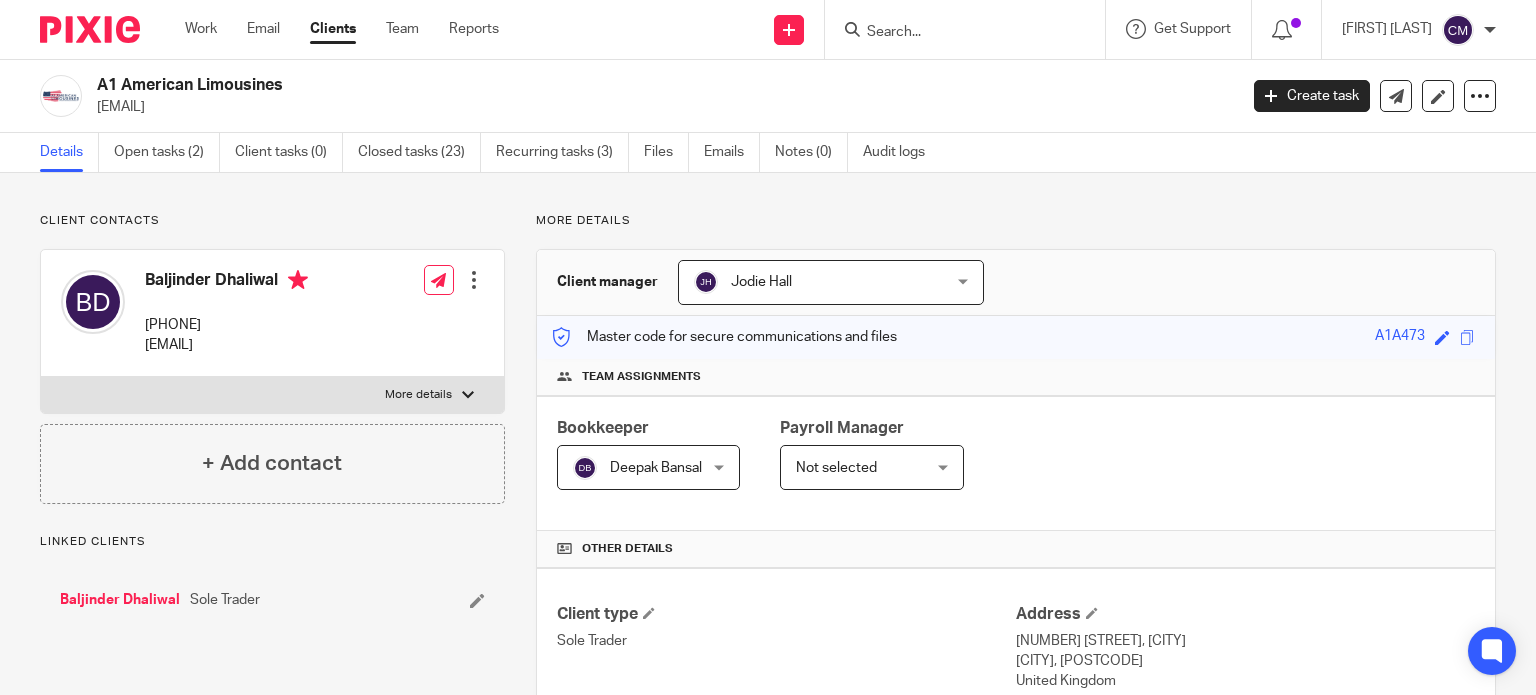 scroll, scrollTop: 0, scrollLeft: 0, axis: both 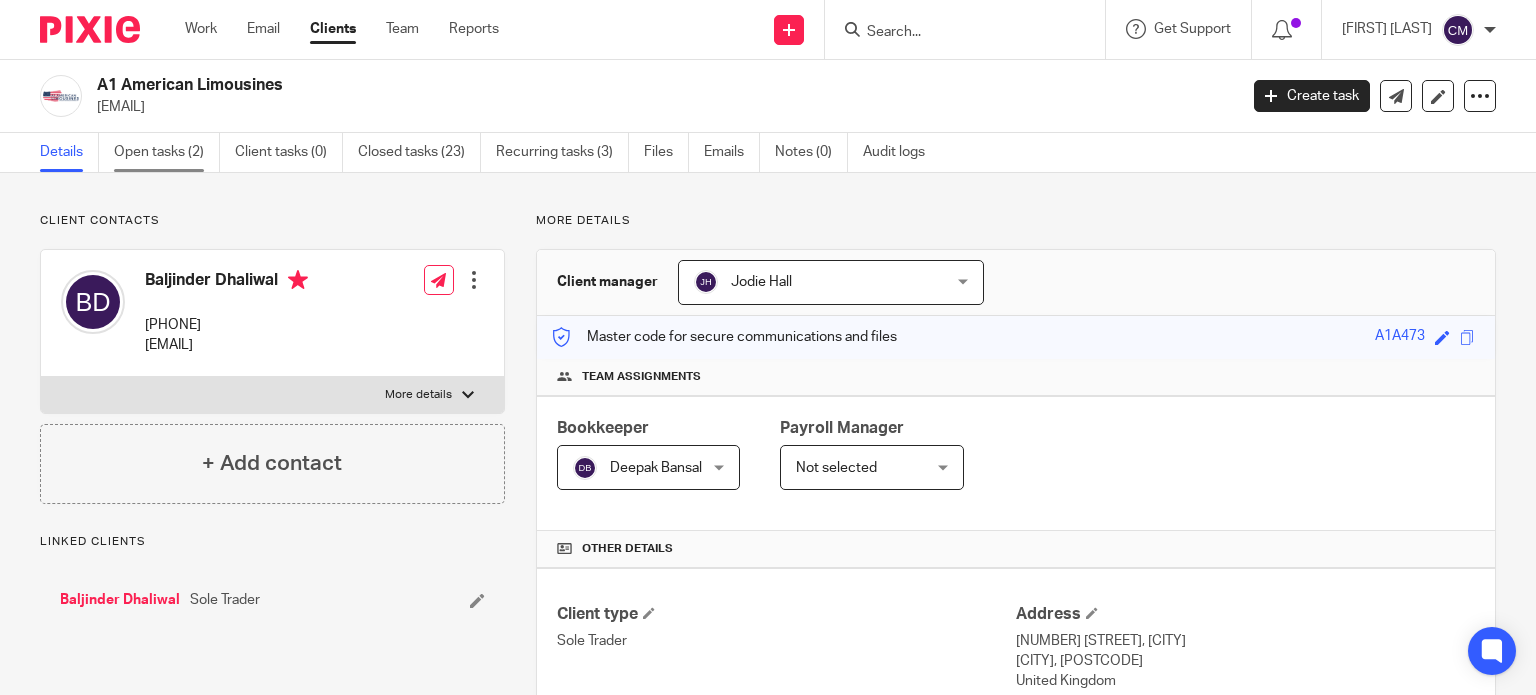 click on "Open tasks (2)" at bounding box center (167, 152) 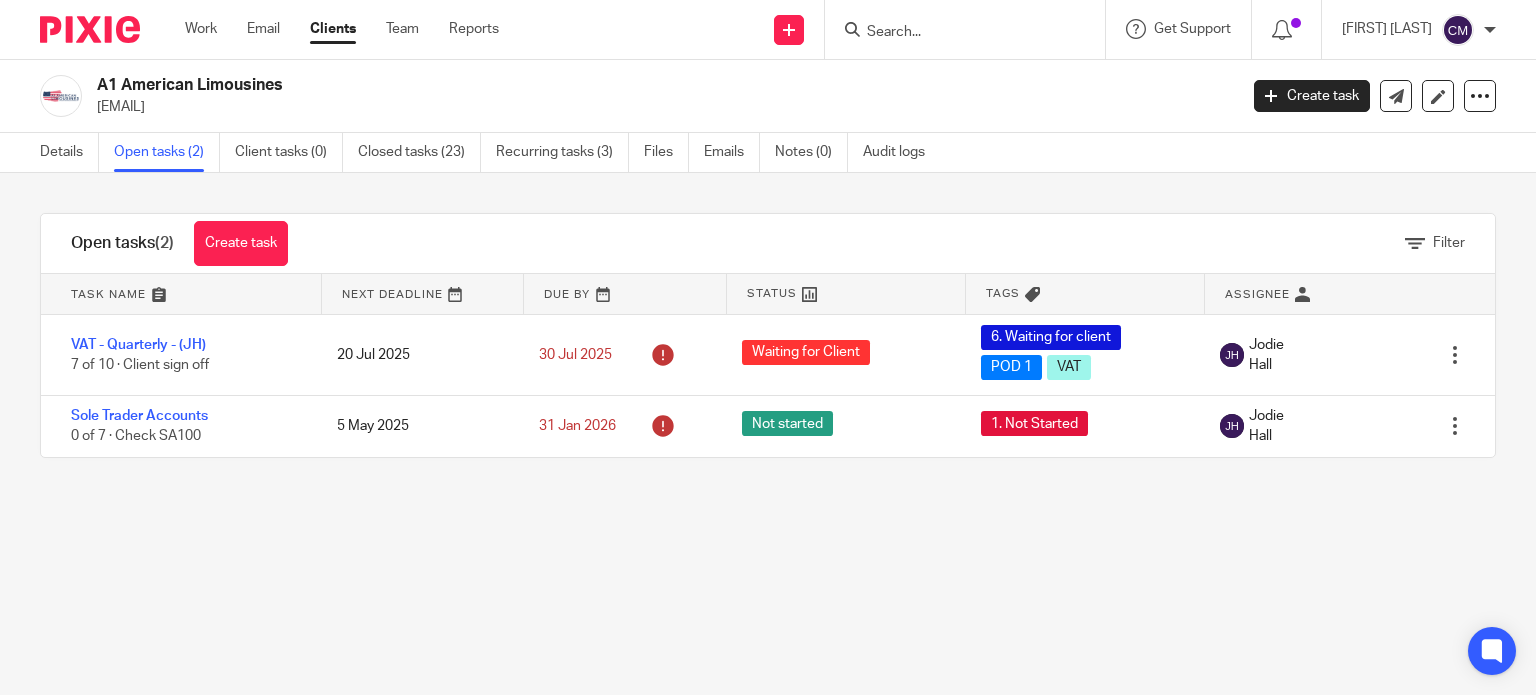 scroll, scrollTop: 0, scrollLeft: 0, axis: both 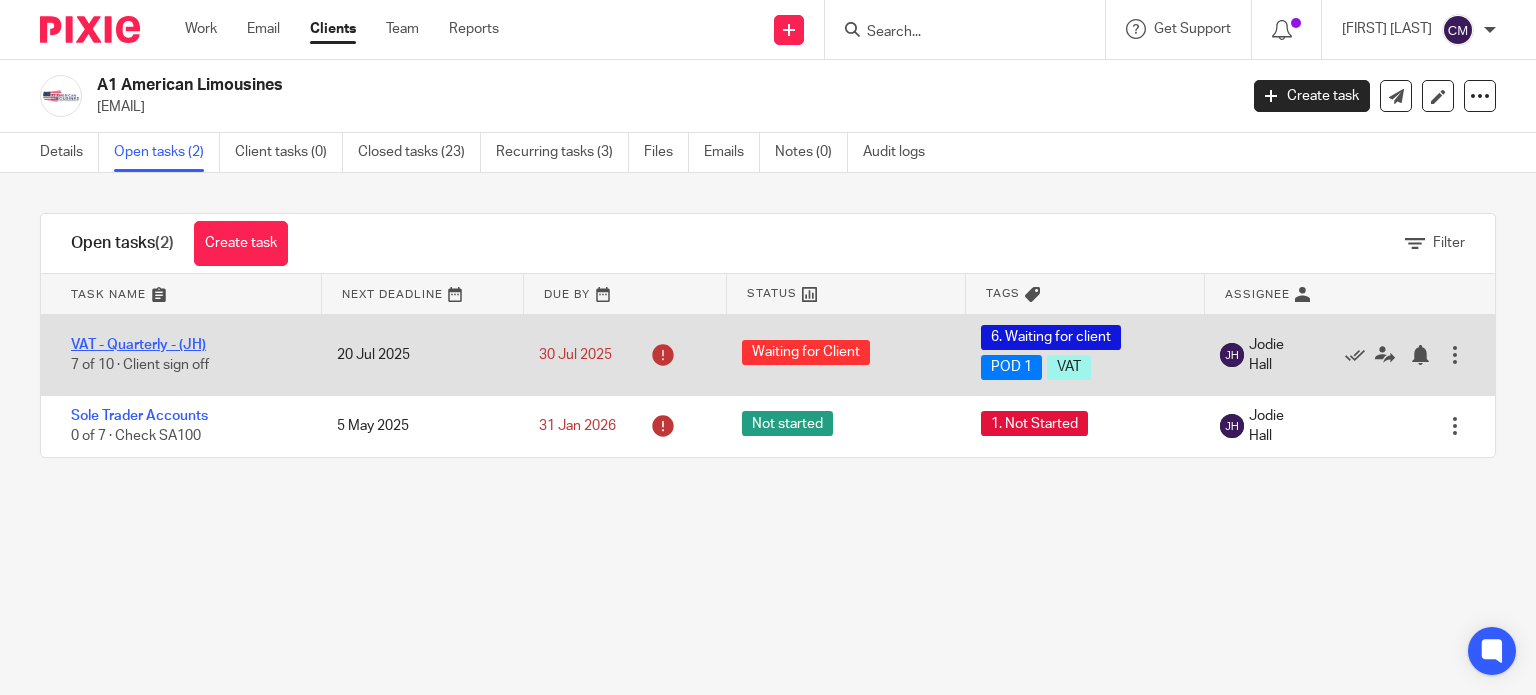 click on "VAT - Quarterly - (JH)" at bounding box center (138, 345) 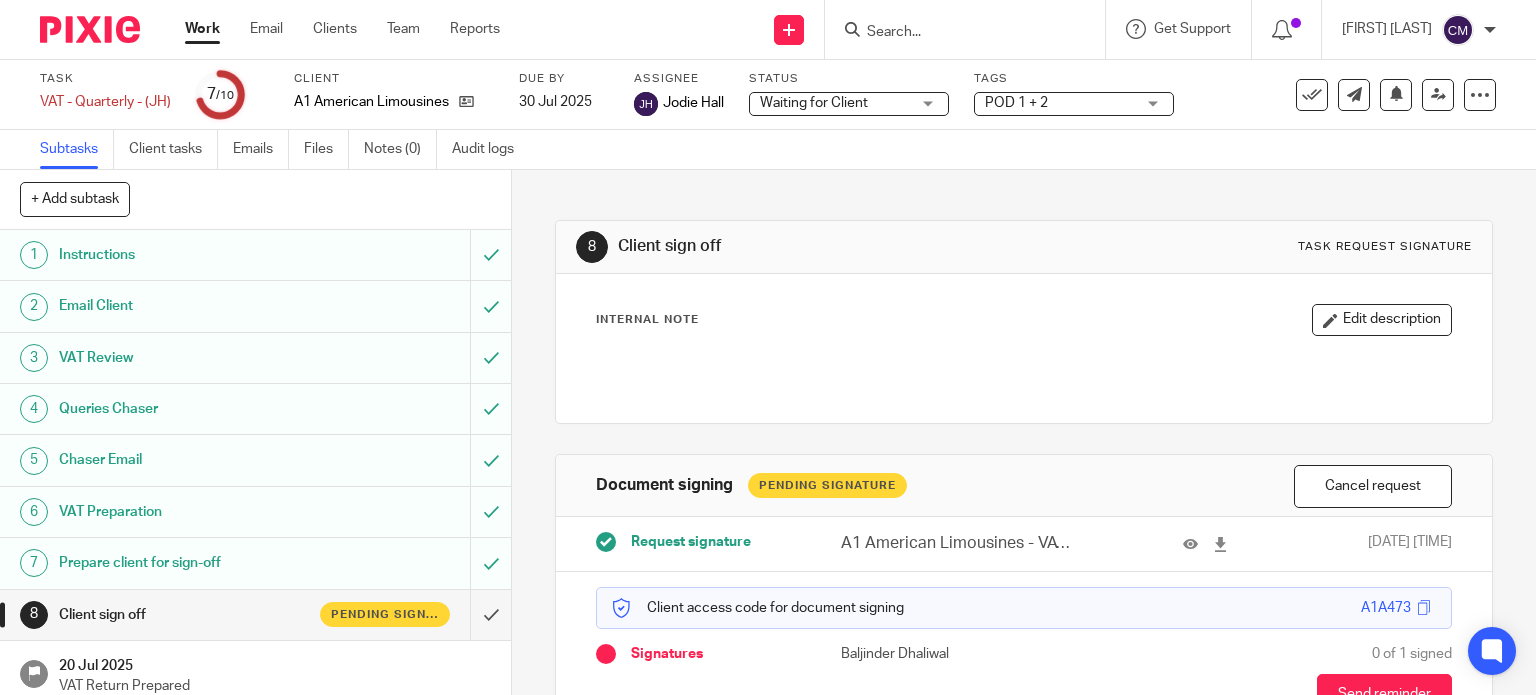 scroll, scrollTop: 0, scrollLeft: 0, axis: both 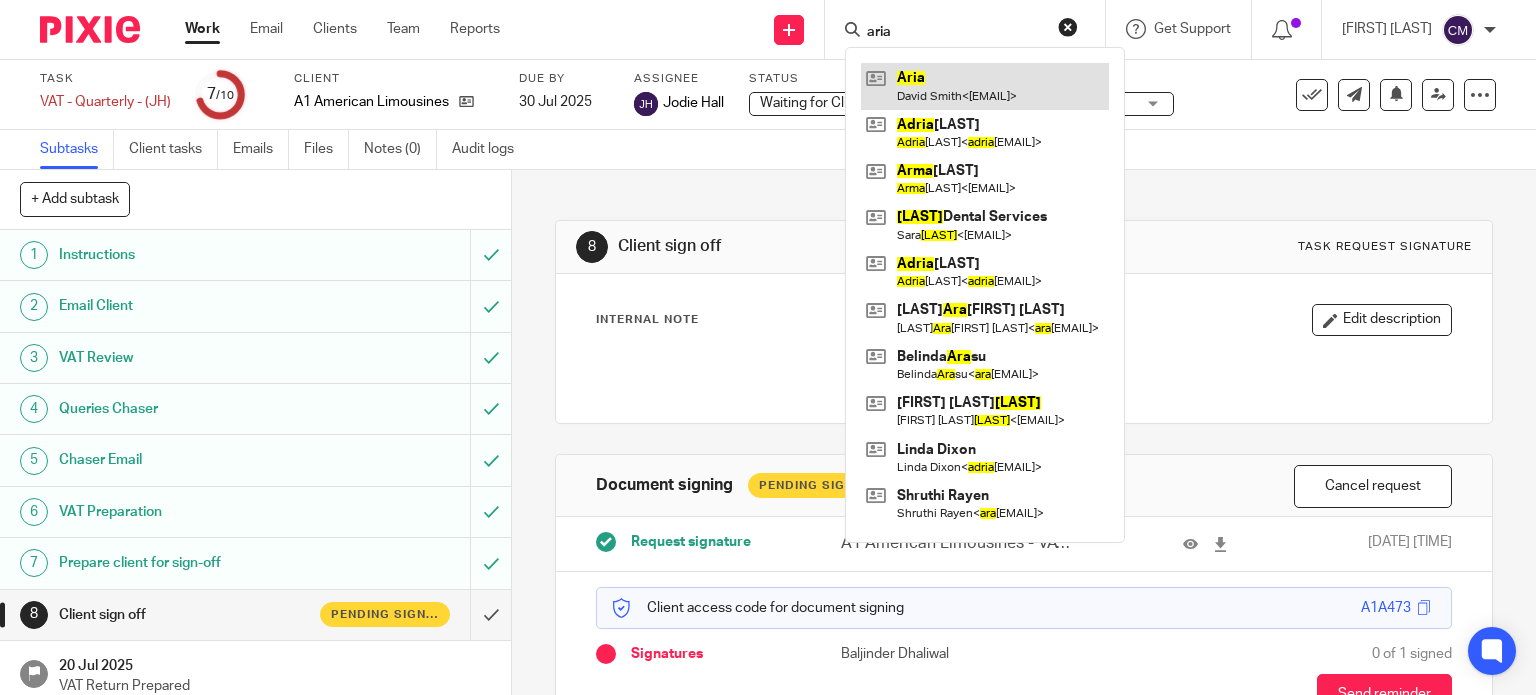 type on "aria" 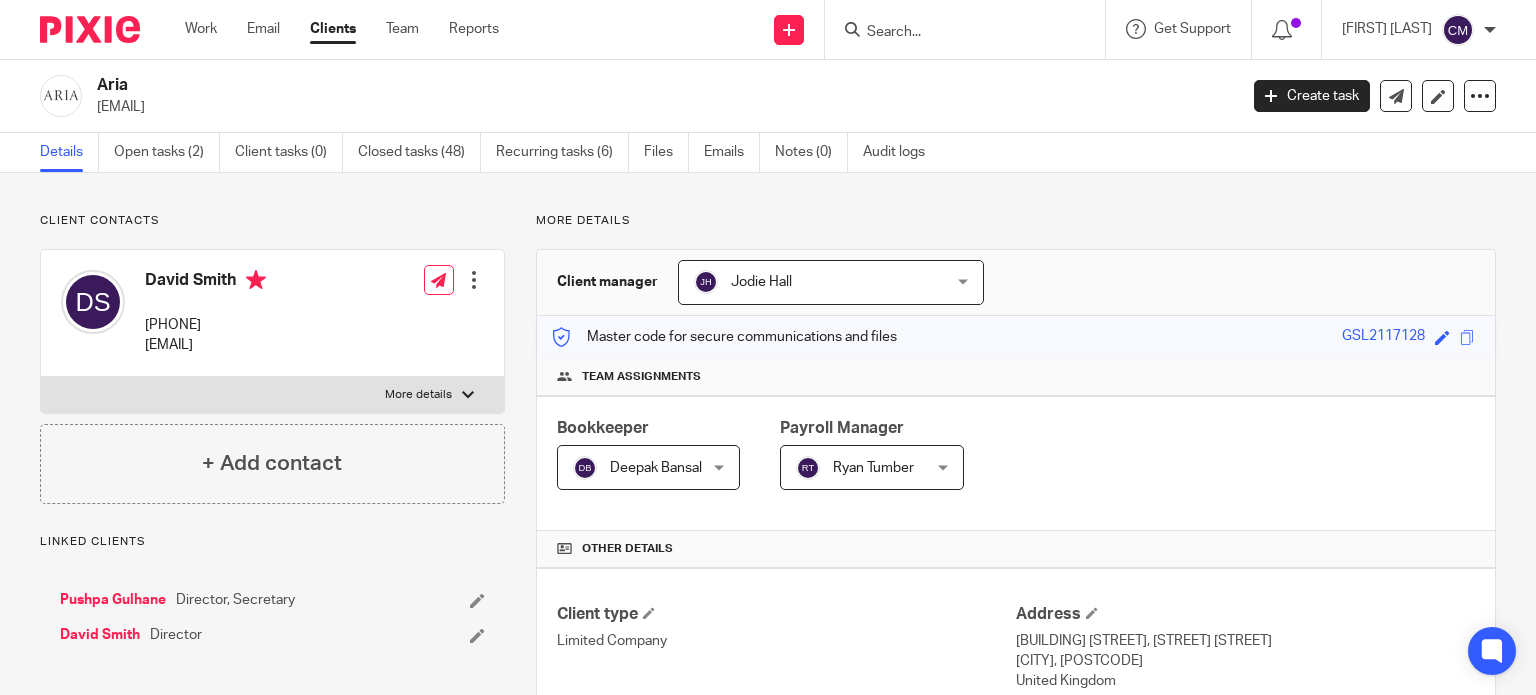 scroll, scrollTop: 0, scrollLeft: 0, axis: both 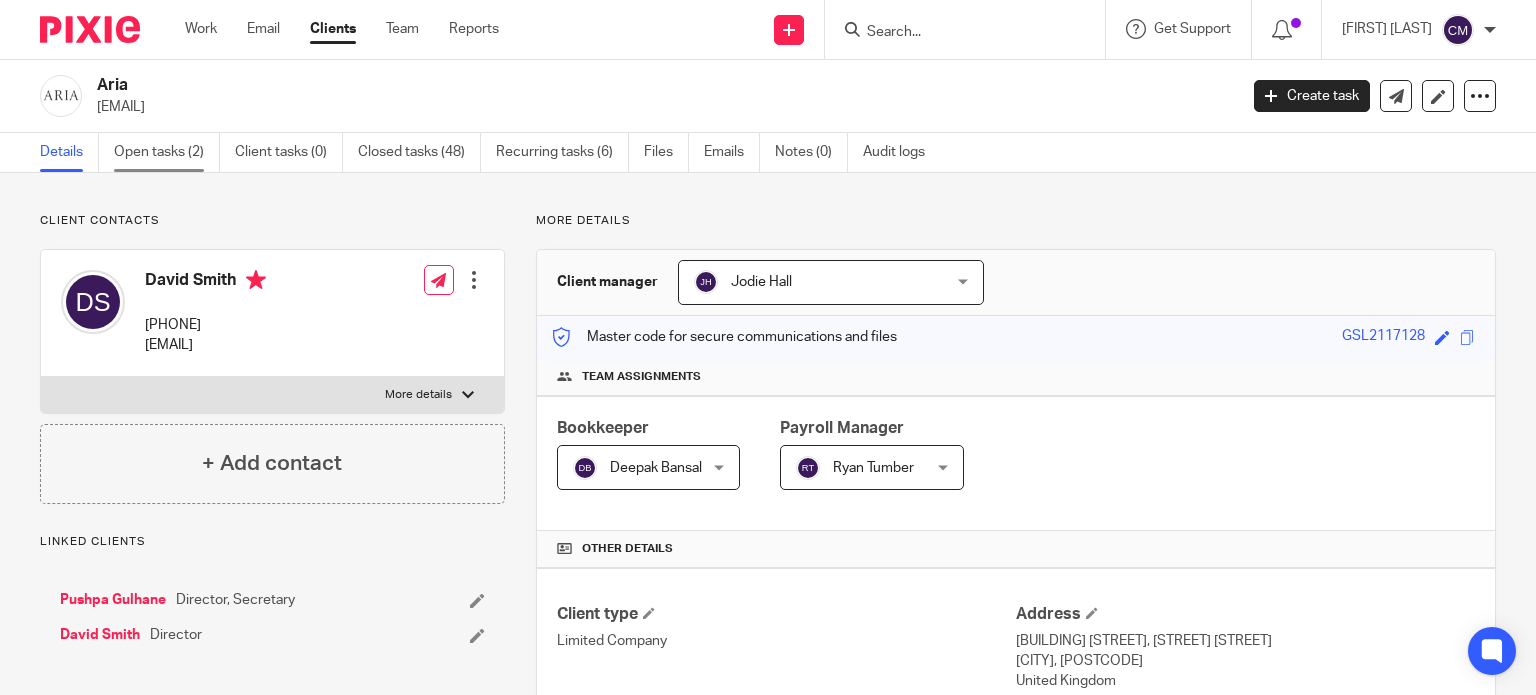 click on "Open tasks (2)" at bounding box center [167, 152] 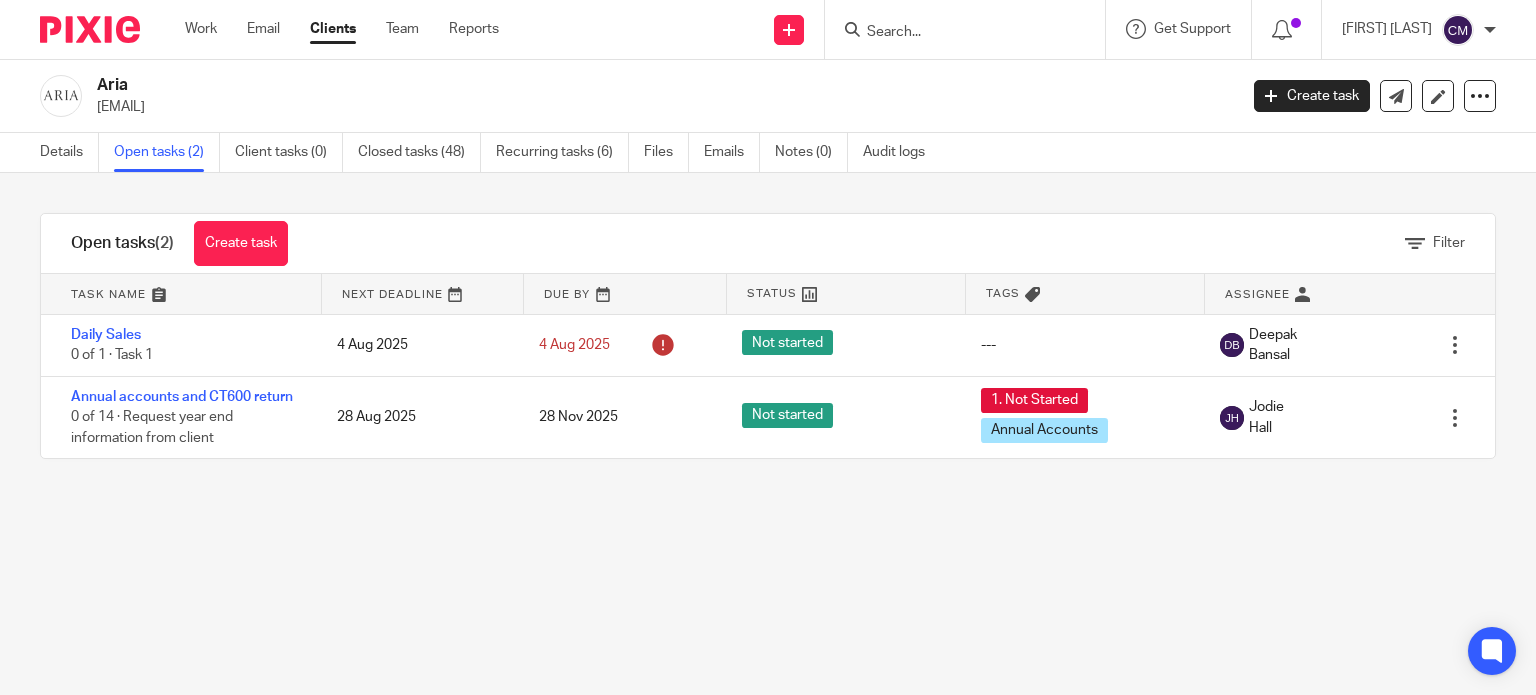 scroll, scrollTop: 0, scrollLeft: 0, axis: both 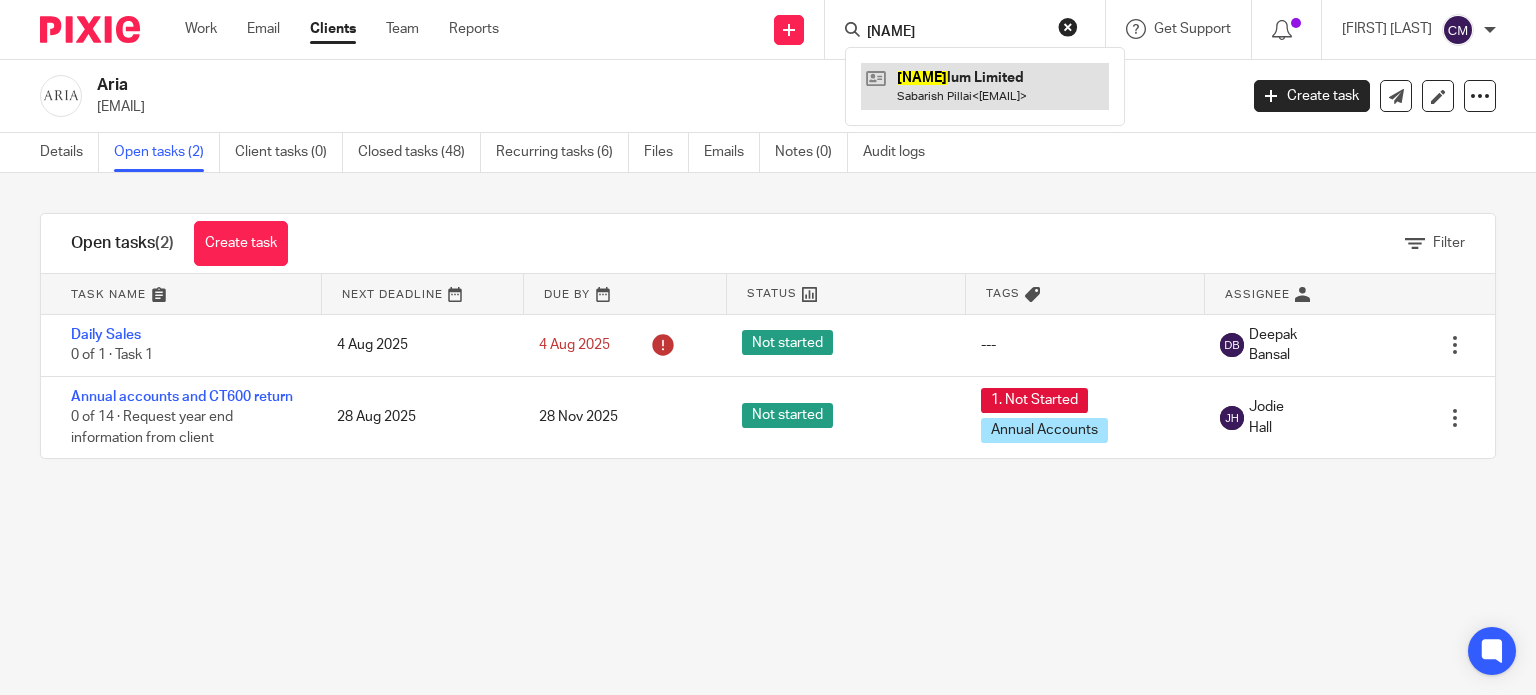 type on "deamf" 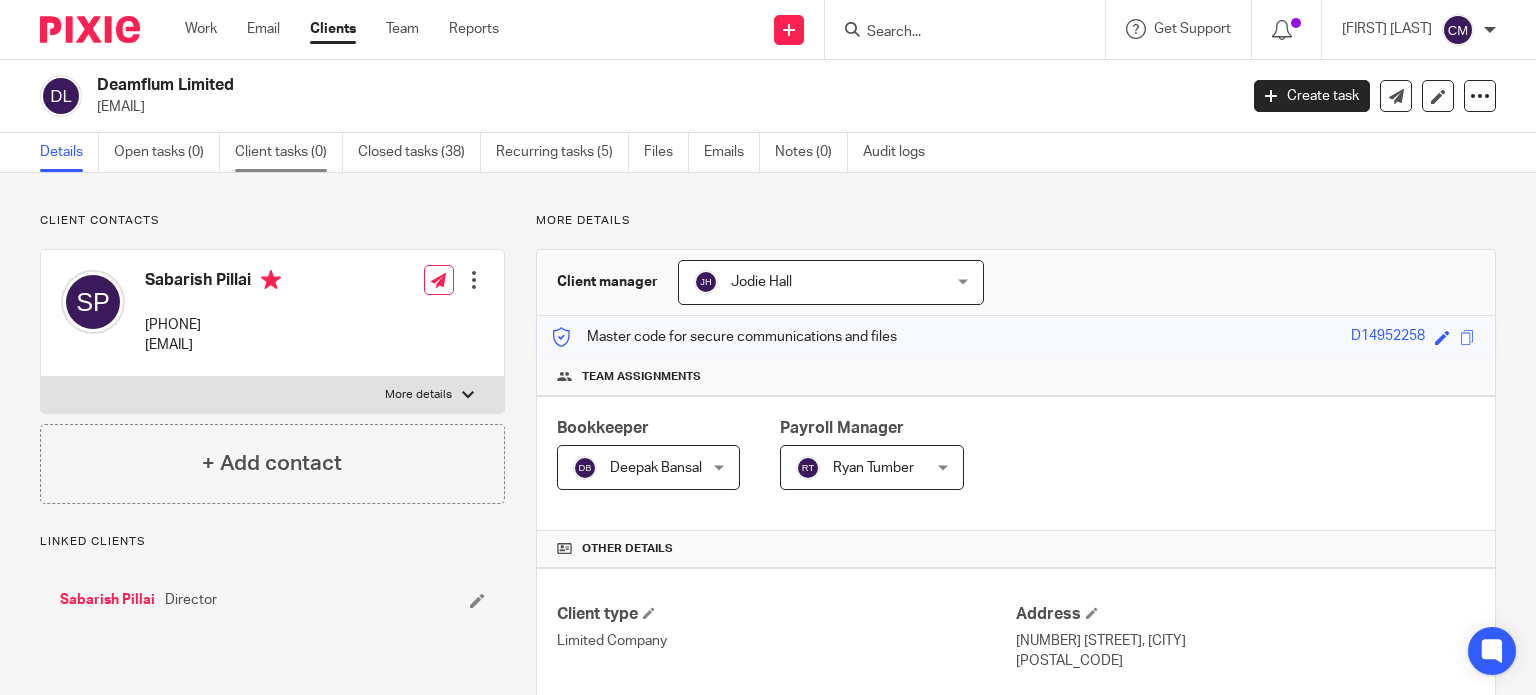 scroll, scrollTop: 0, scrollLeft: 0, axis: both 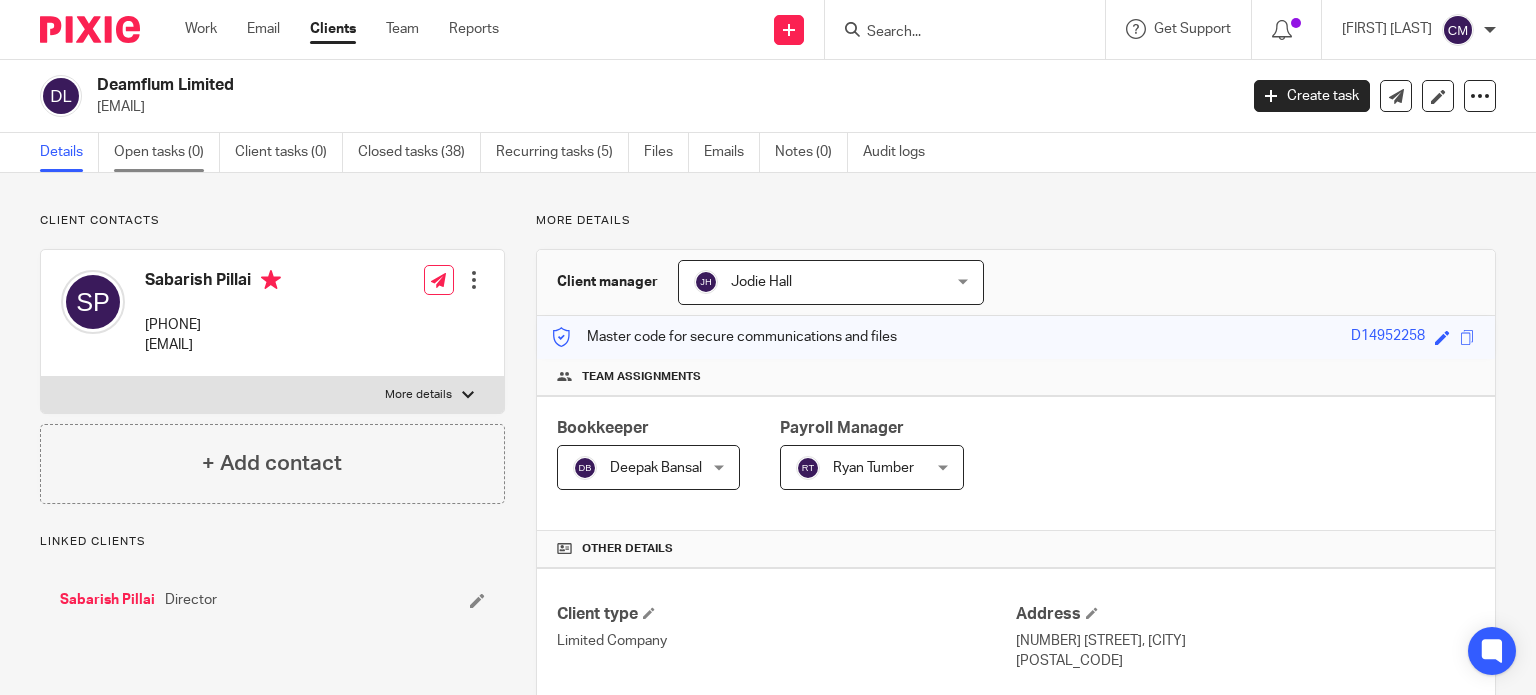 click on "Open tasks (0)" at bounding box center (167, 152) 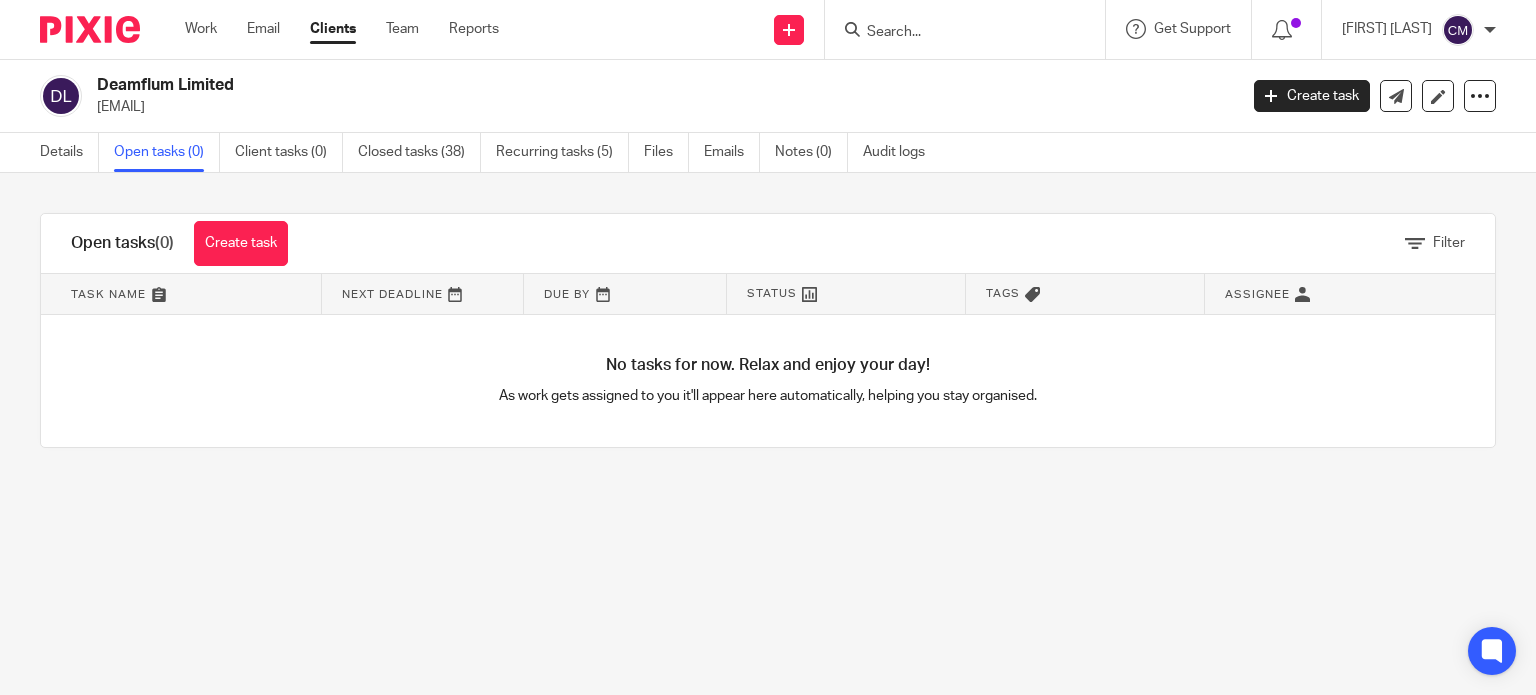 scroll, scrollTop: 0, scrollLeft: 0, axis: both 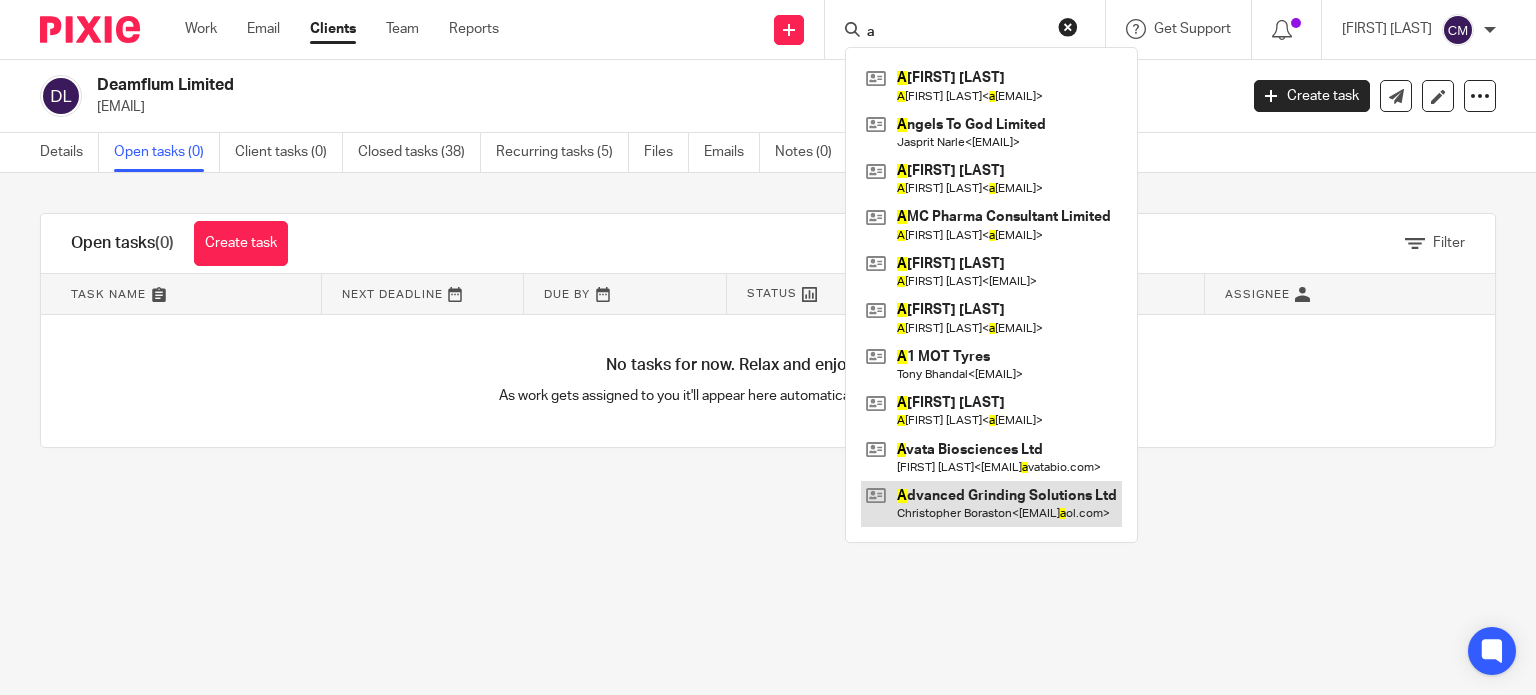type on "a" 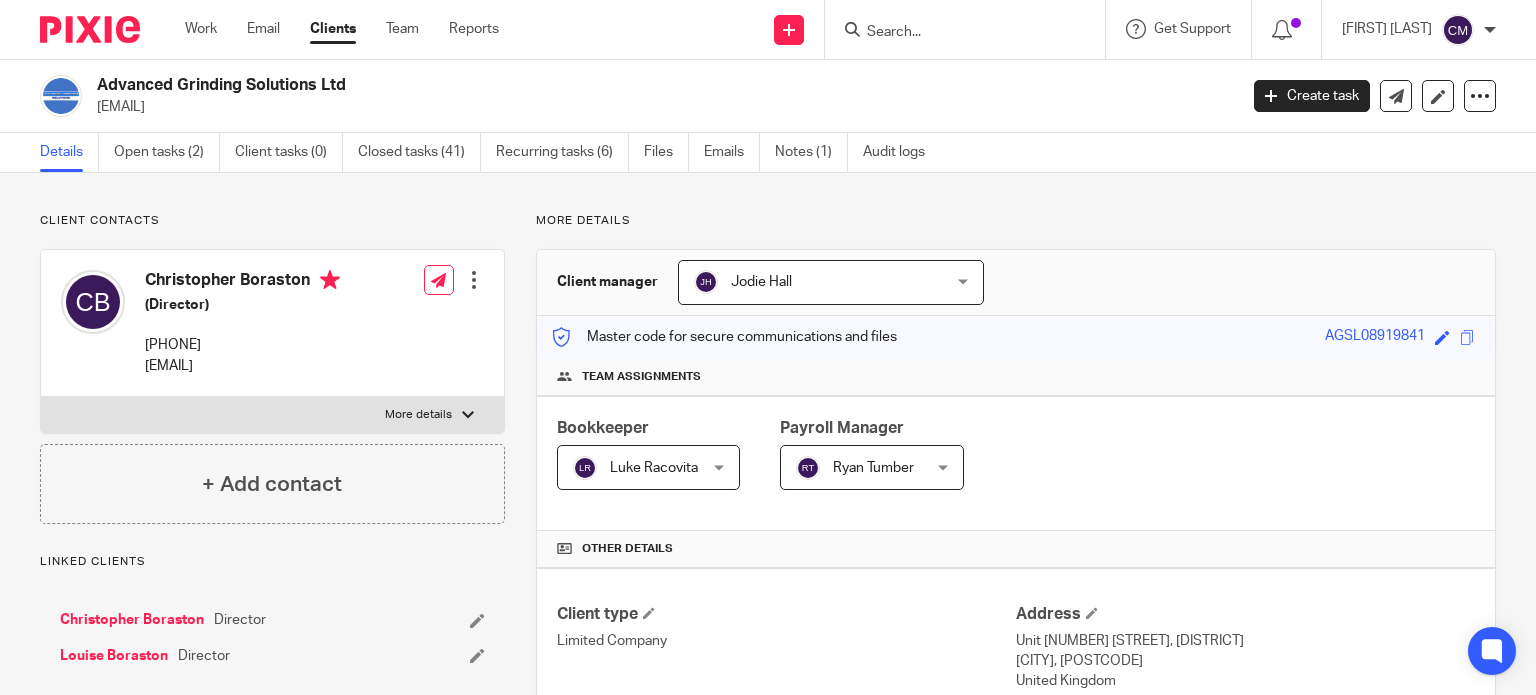 scroll, scrollTop: 0, scrollLeft: 0, axis: both 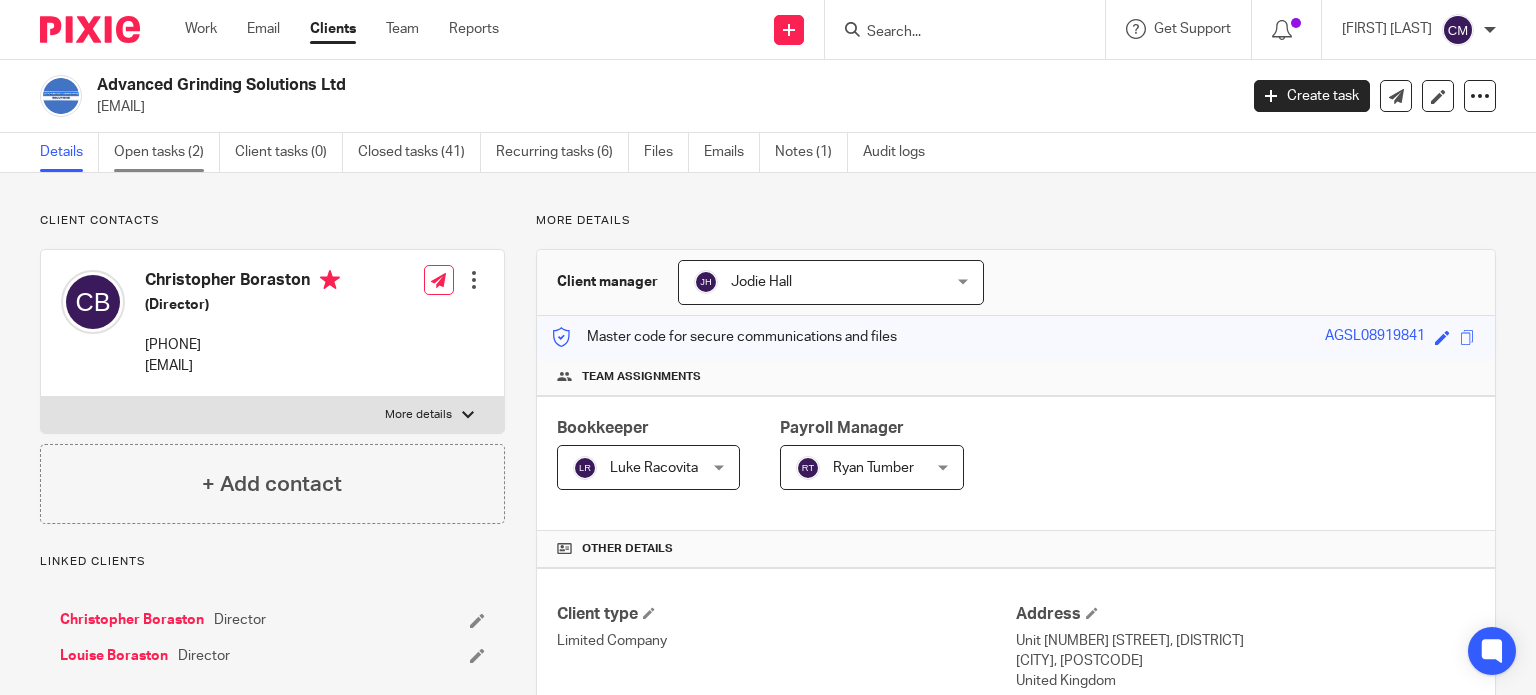 click on "Open tasks (2)" at bounding box center [167, 152] 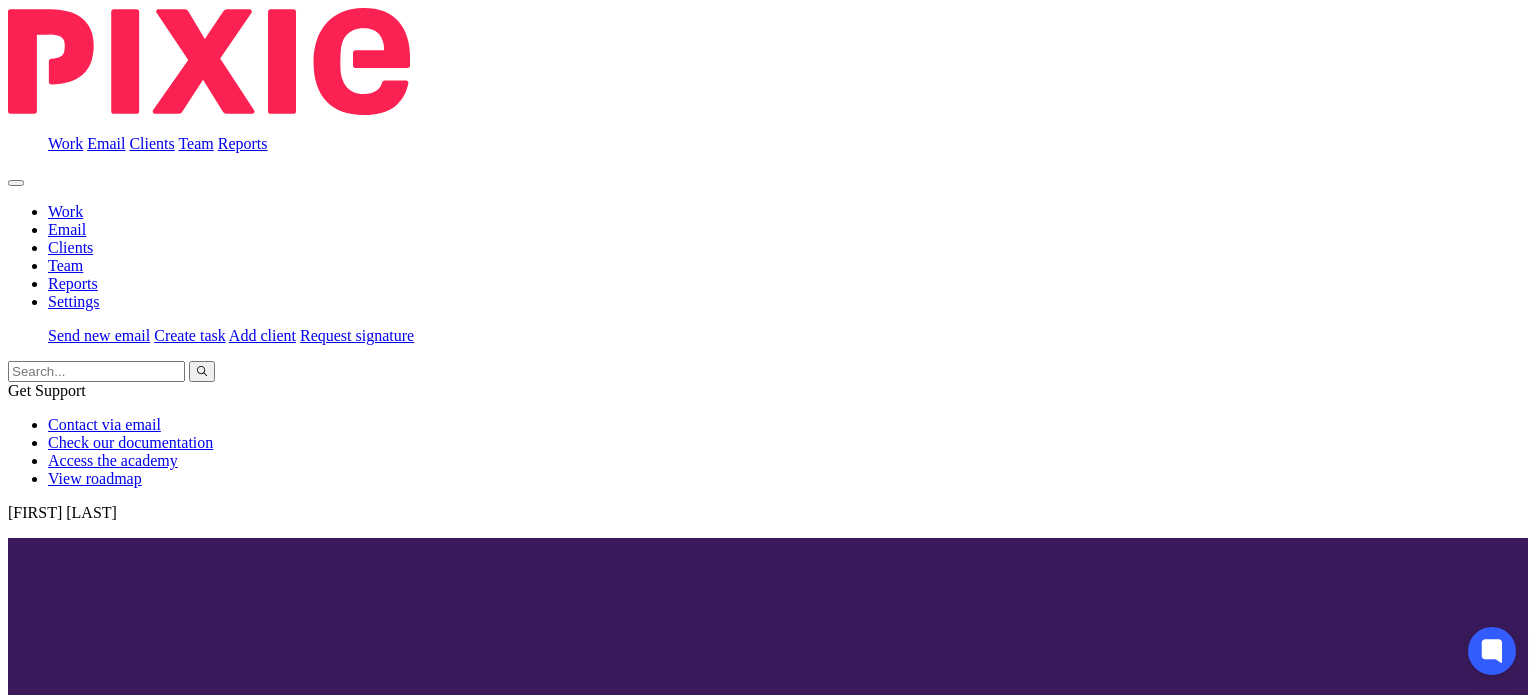 scroll, scrollTop: 0, scrollLeft: 0, axis: both 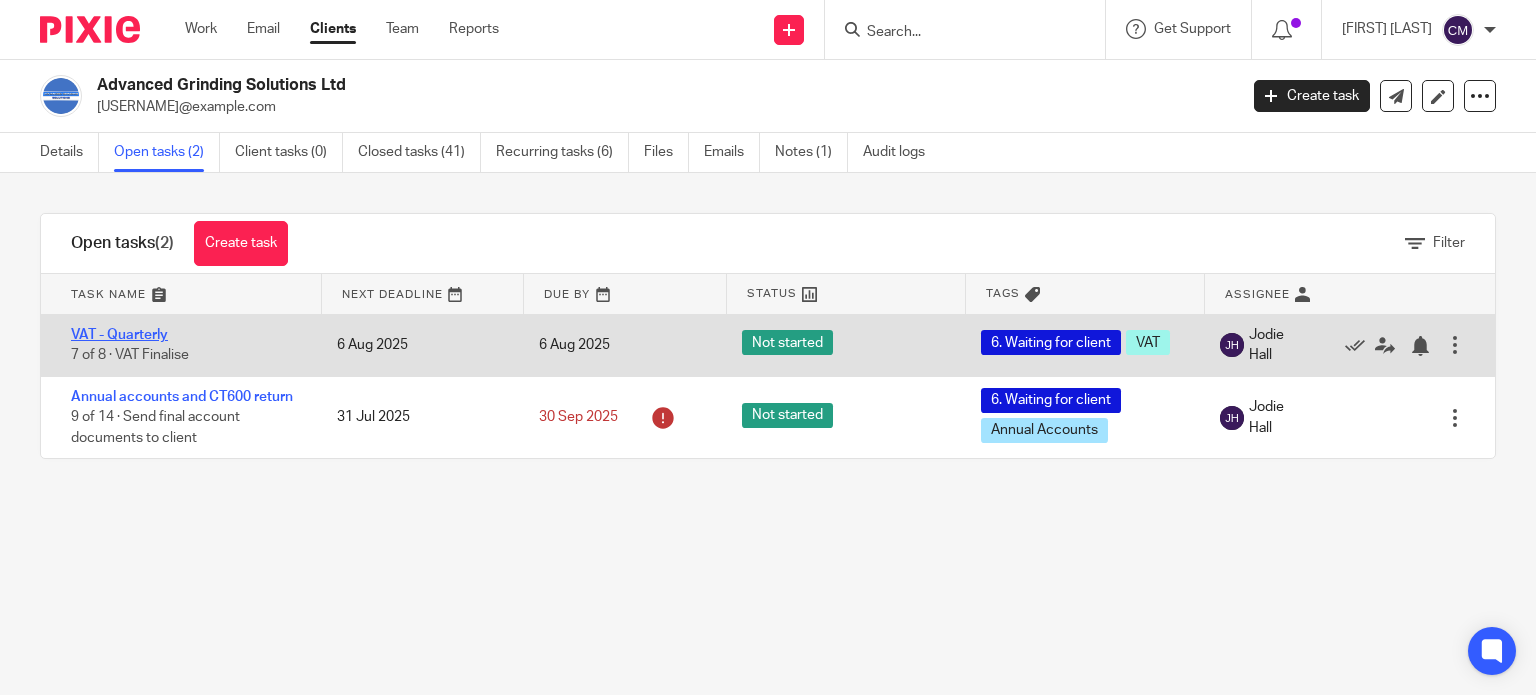 click on "VAT - Quarterly" at bounding box center (119, 335) 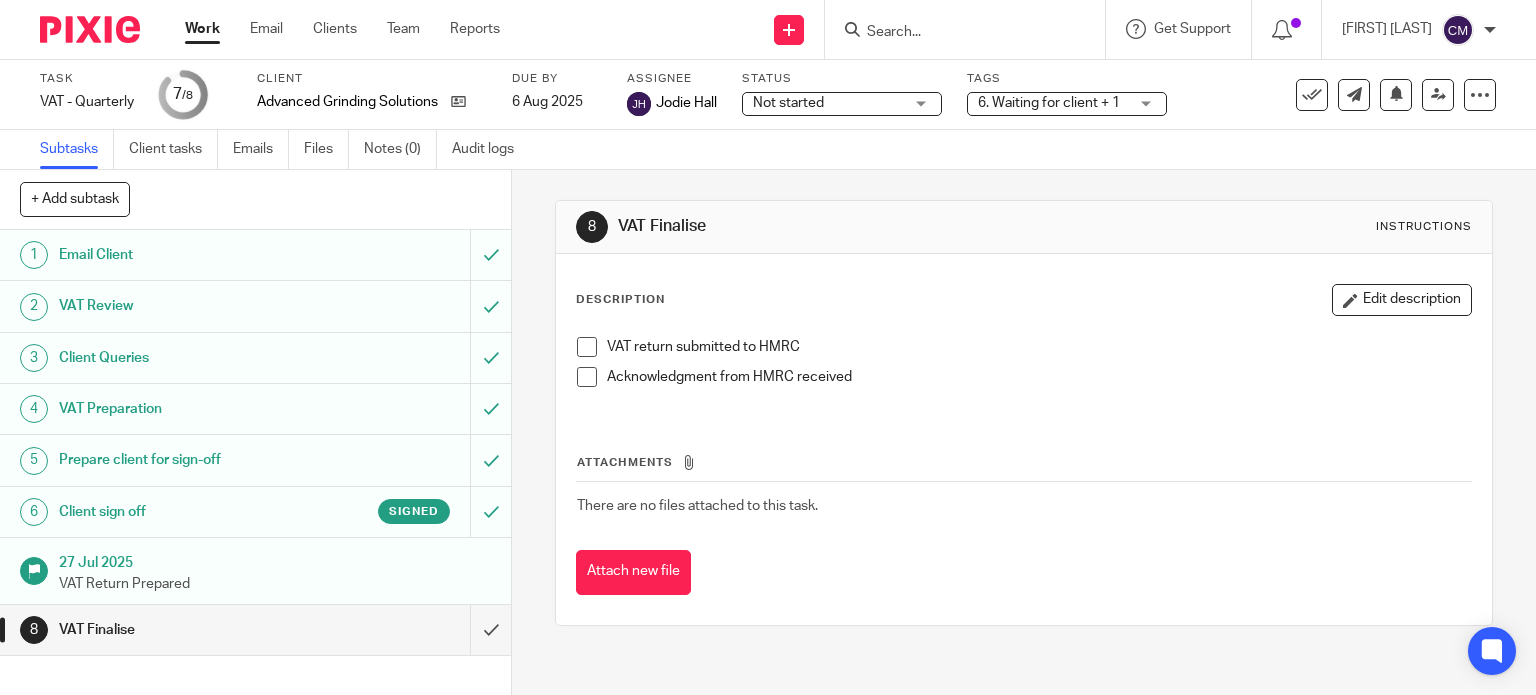 scroll, scrollTop: 0, scrollLeft: 0, axis: both 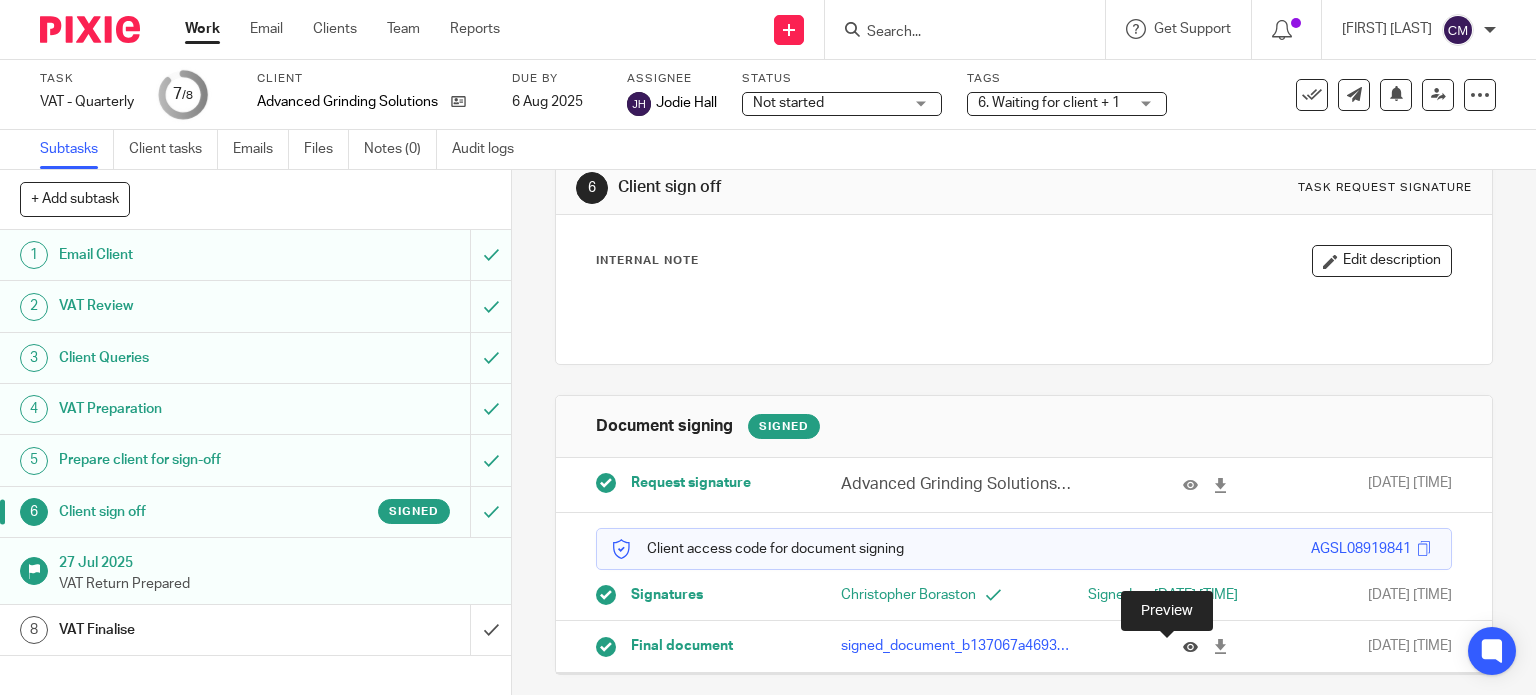 click at bounding box center (1190, 646) 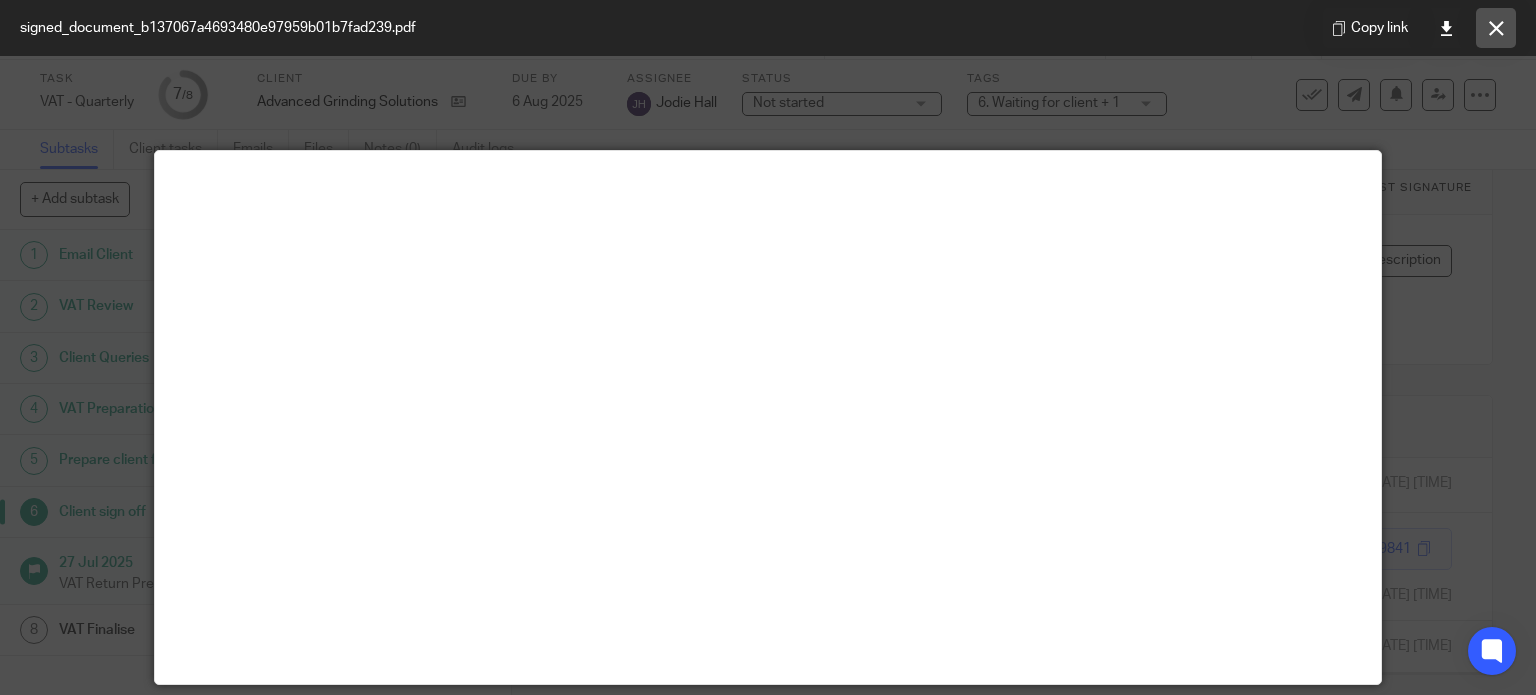 click at bounding box center [1496, 28] 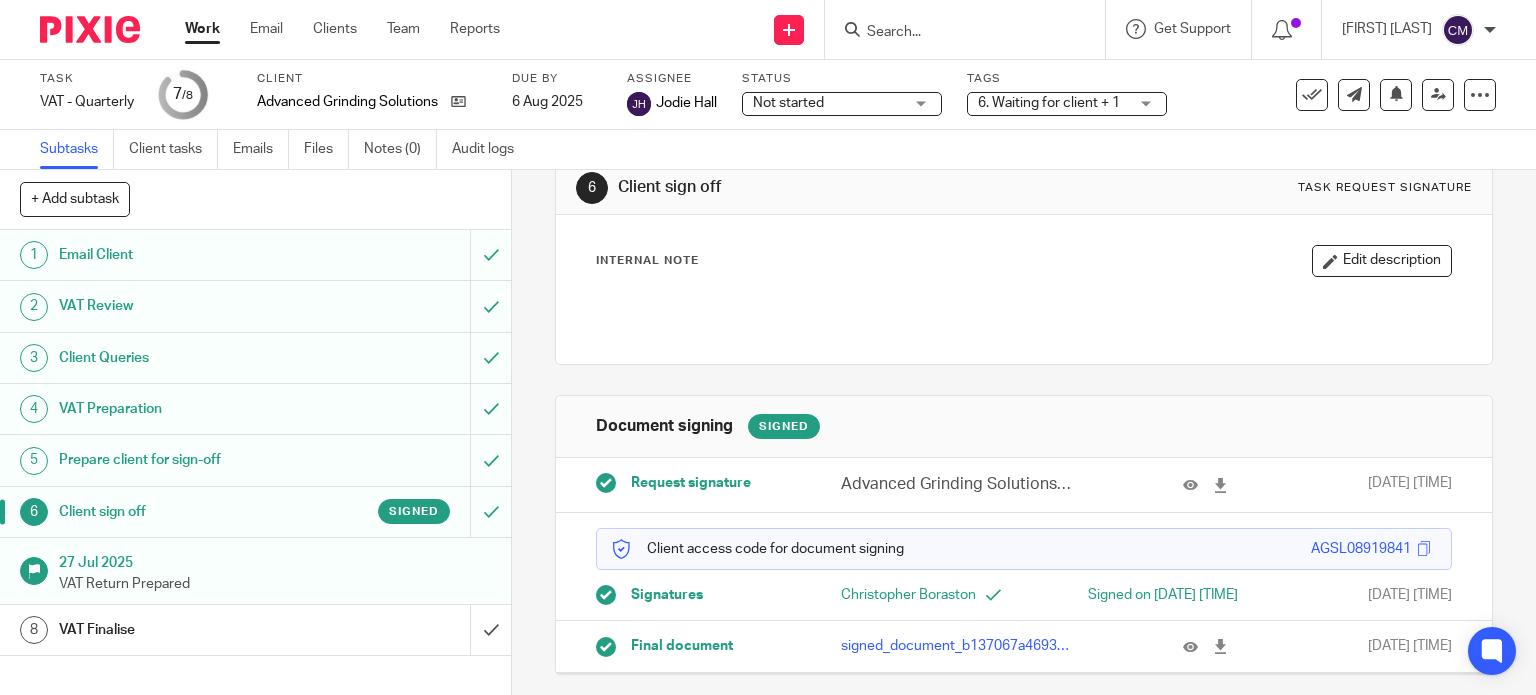 click at bounding box center [955, 33] 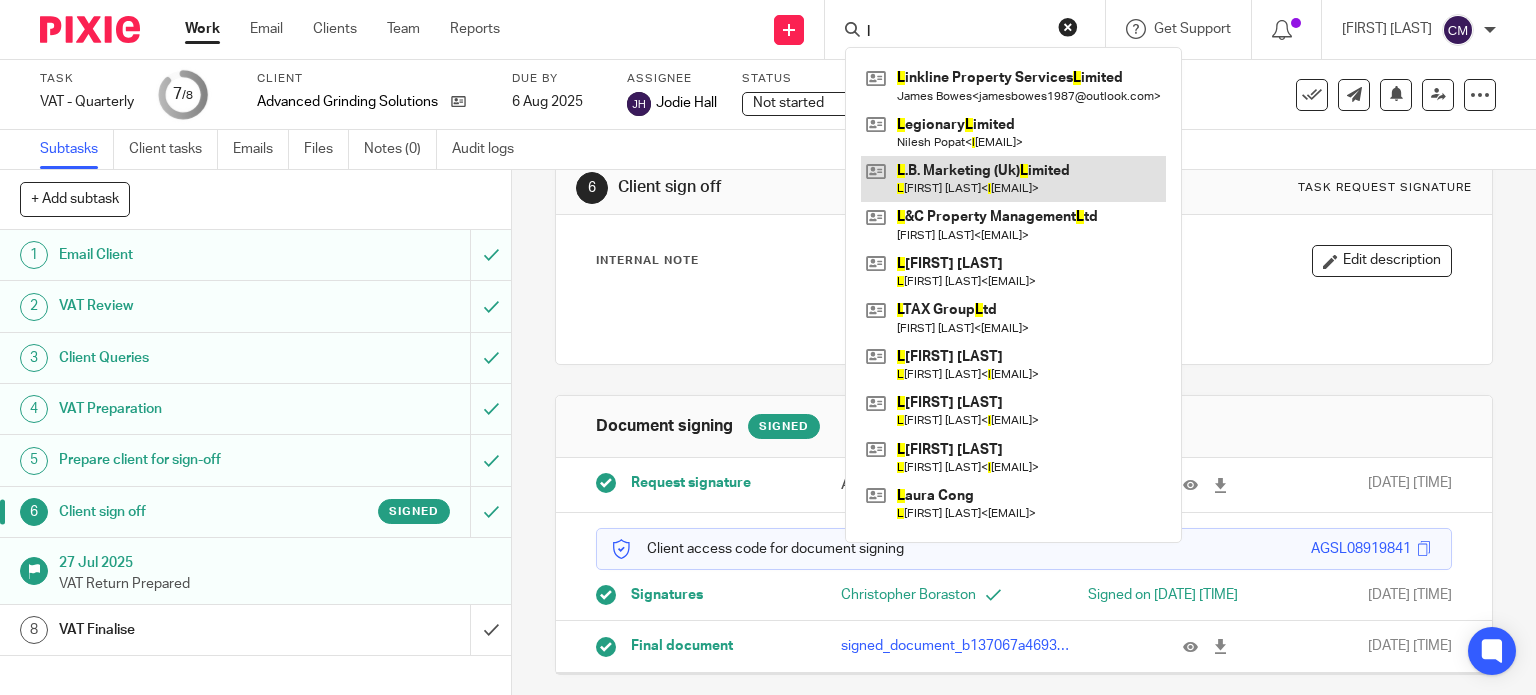 type on "l" 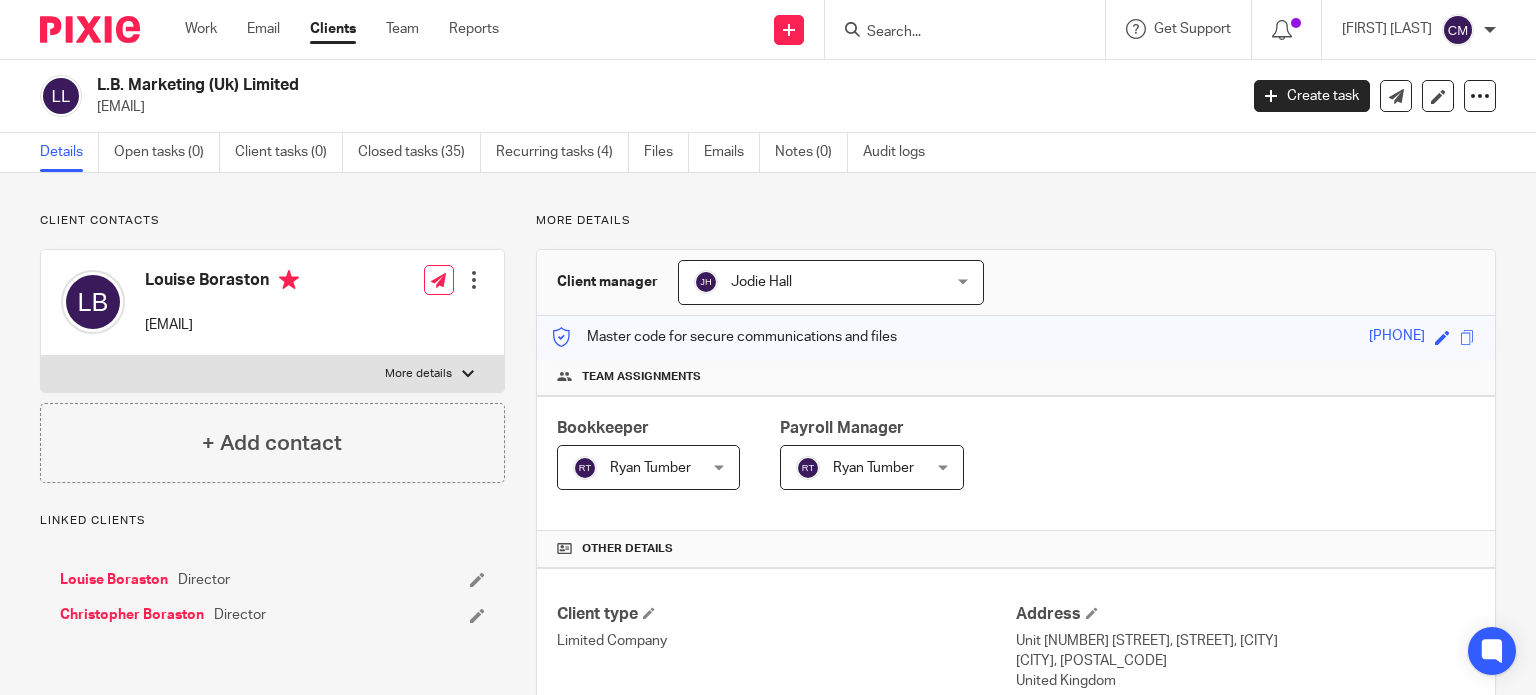 scroll, scrollTop: 0, scrollLeft: 0, axis: both 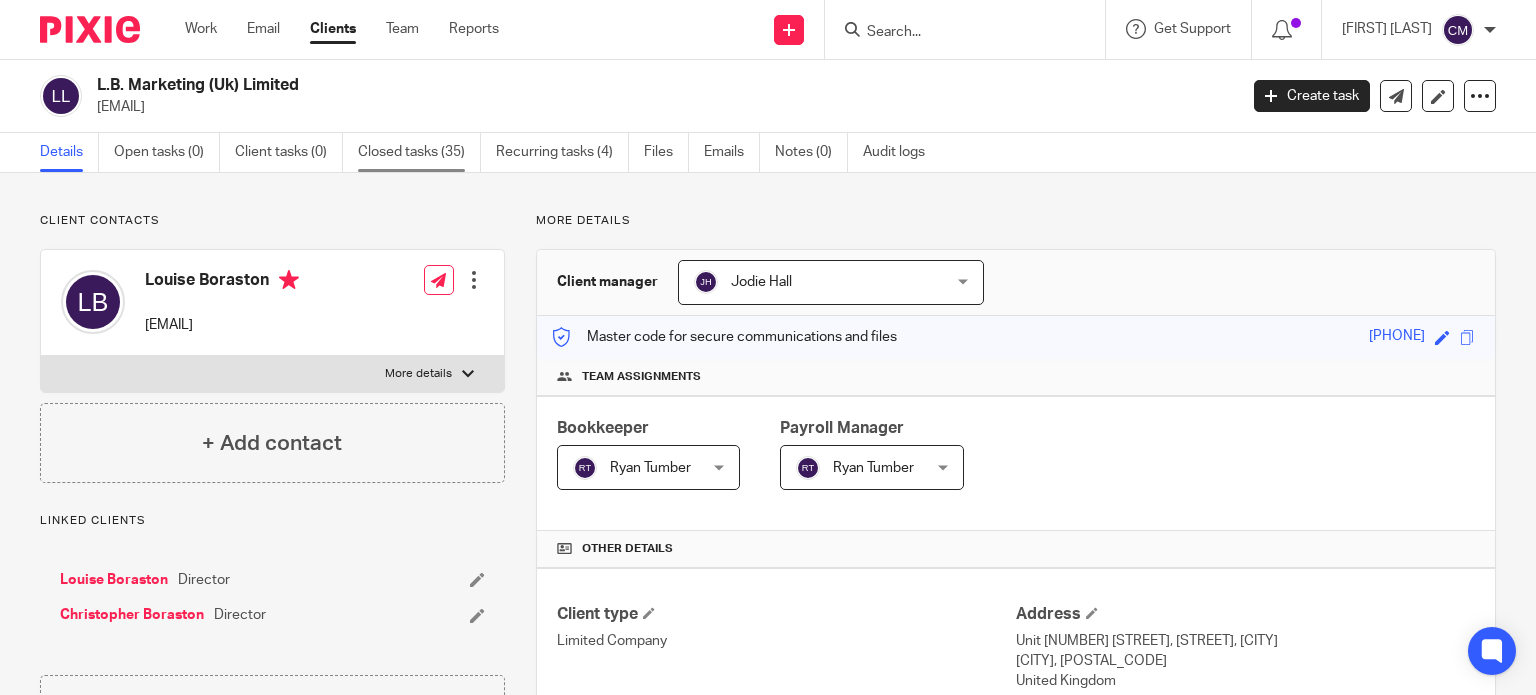 click on "Closed tasks (35)" at bounding box center [419, 152] 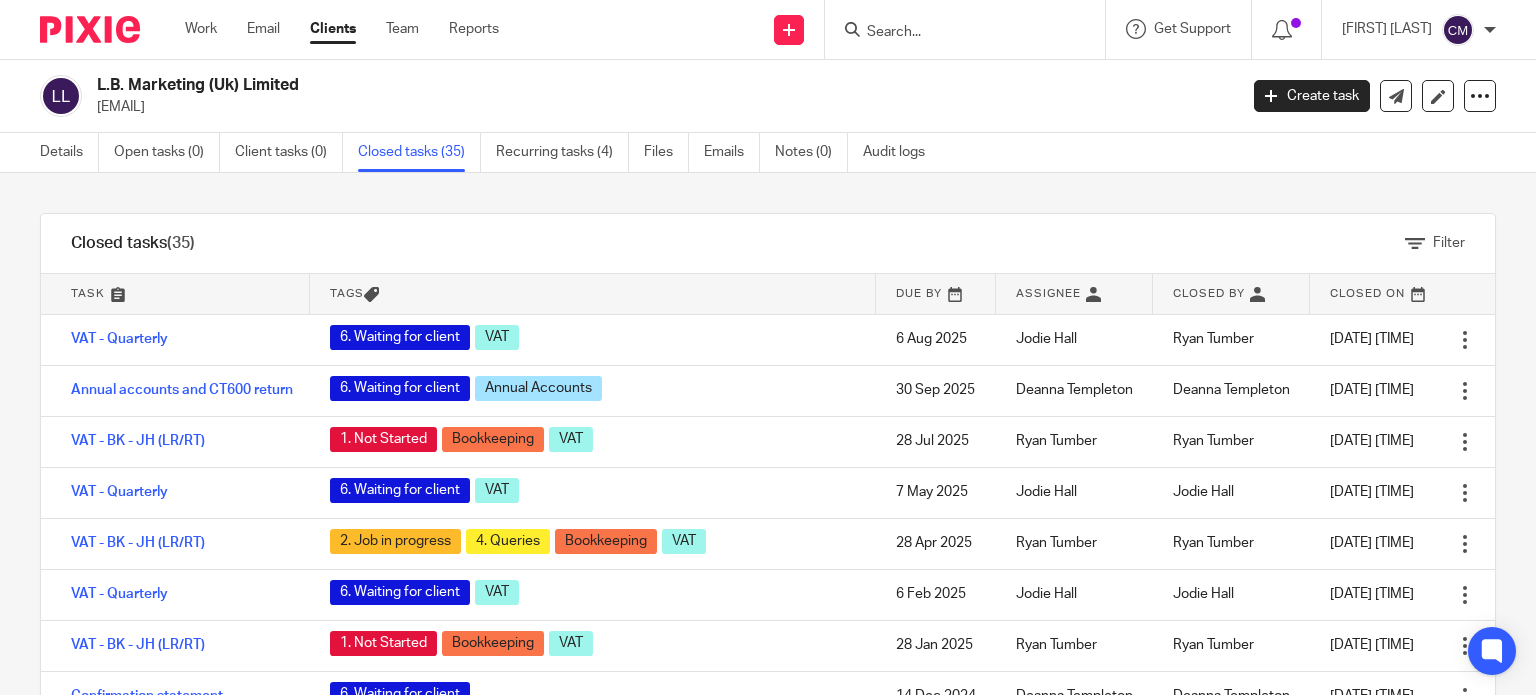scroll, scrollTop: 0, scrollLeft: 0, axis: both 